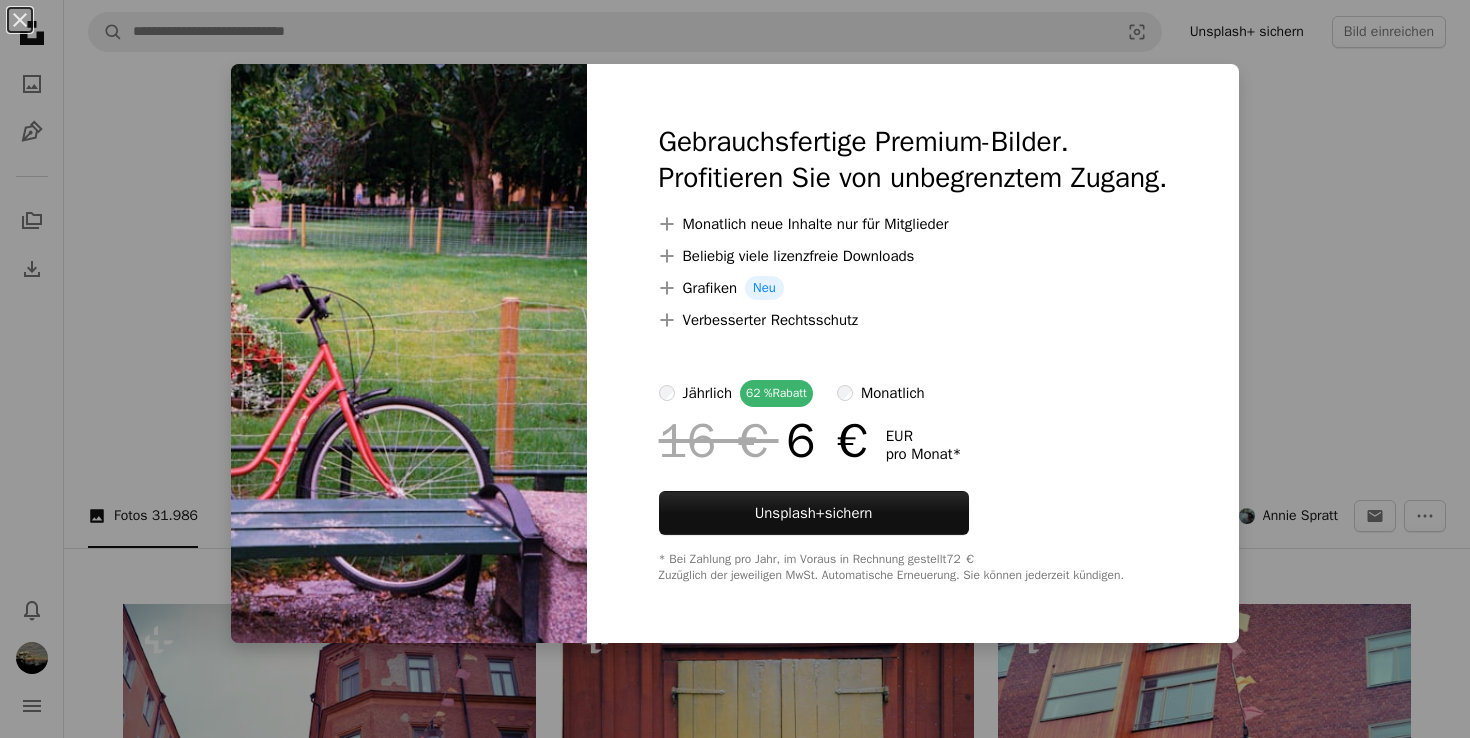 scroll, scrollTop: 953, scrollLeft: 0, axis: vertical 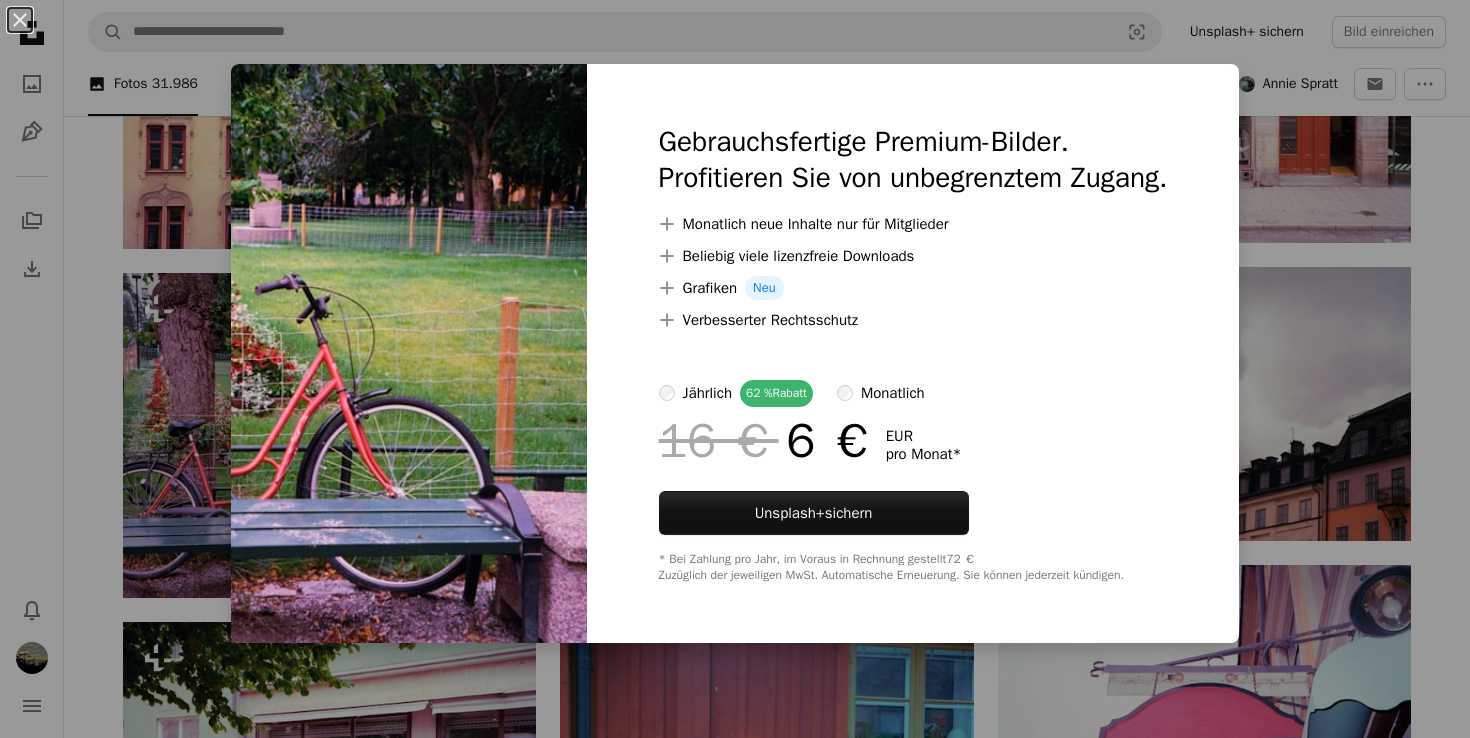 click on "An X shape Gebrauchsfertige Premium-Bilder. Profitieren Sie von unbegrenztem Zugang. A plus sign Monatlich neue Inhalte nur für Mitglieder A plus sign Beliebig viele lizenzfreie Downloads A plus sign Grafiken  Neu A plus sign Verbesserter Rechtsschutz jährlich 62 %  Rabatt monatlich 16 €   6 € EUR pro Monat * Unsplash+  sichern * Bei Zahlung pro Jahr, im Voraus in Rechnung gestellt  72 € Zuzüglich der jeweiligen MwSt. Automatische Erneuerung. Sie können jederzeit kündigen." at bounding box center (735, 369) 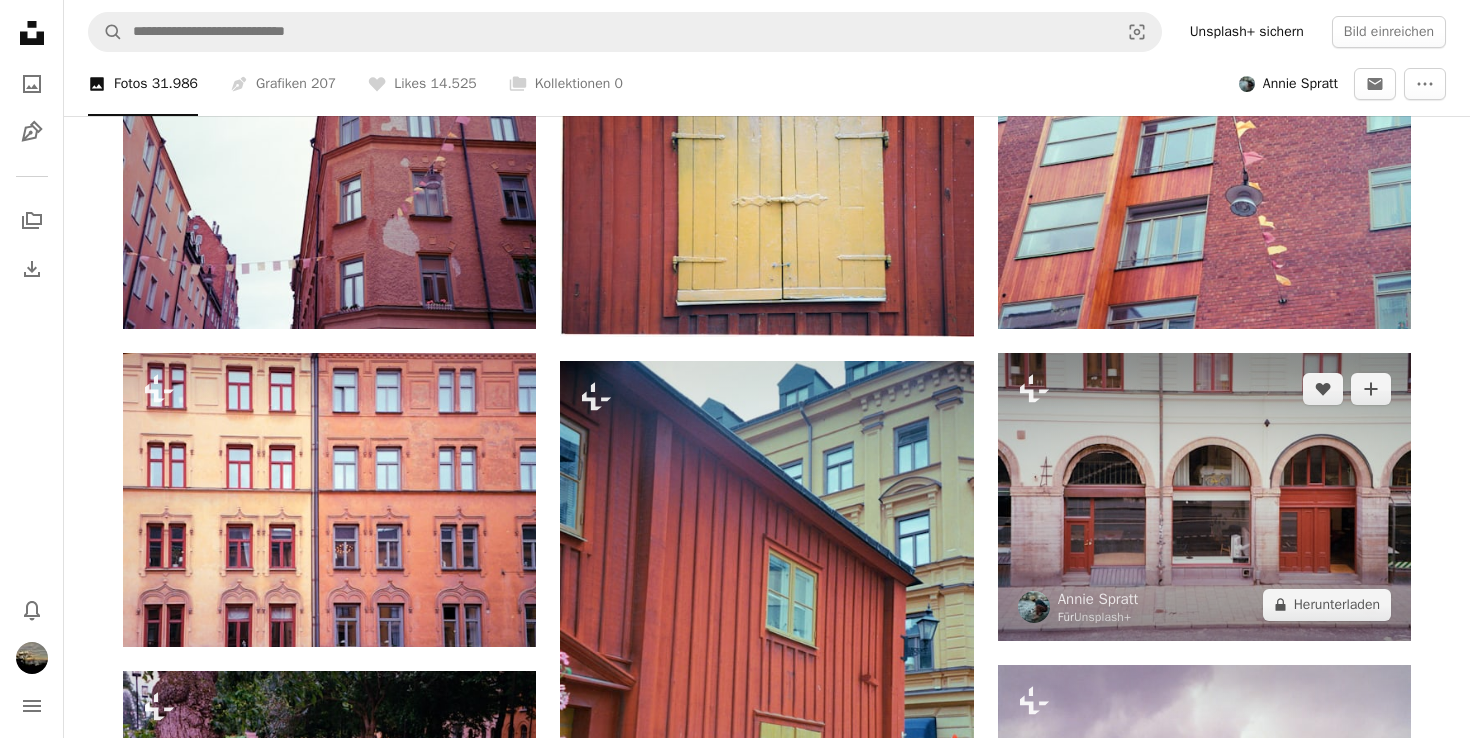 scroll, scrollTop: 492, scrollLeft: 0, axis: vertical 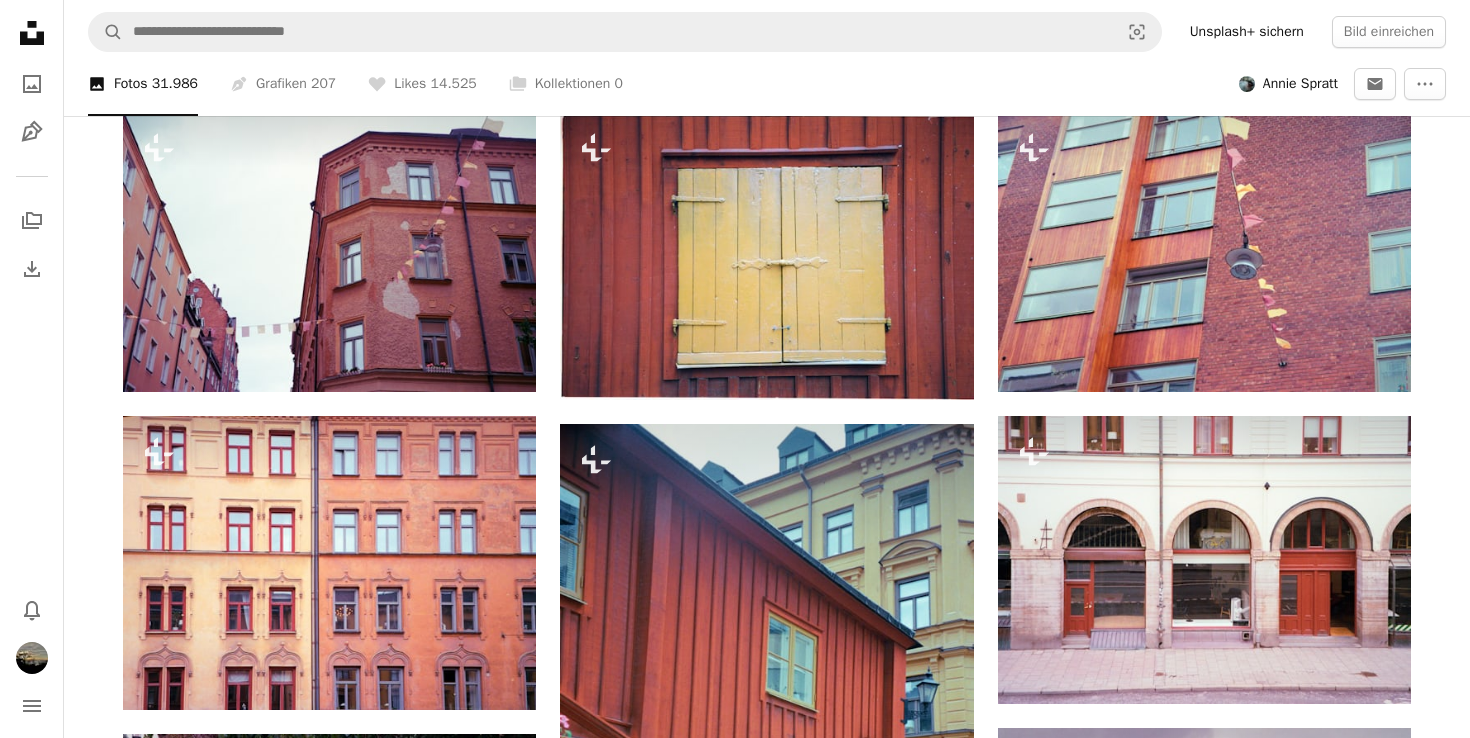 click on "Unsplash+ sichern" at bounding box center (1247, 32) 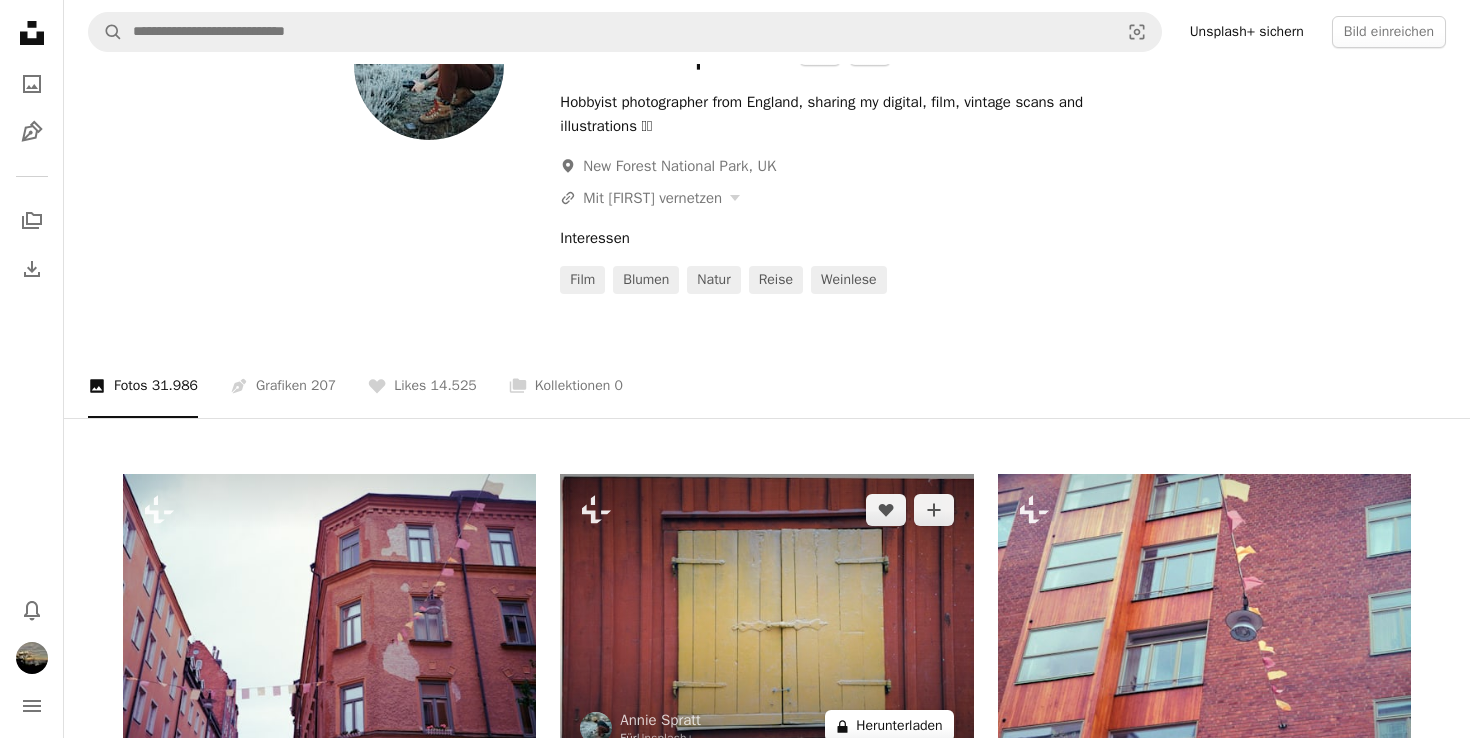 scroll, scrollTop: 63, scrollLeft: 0, axis: vertical 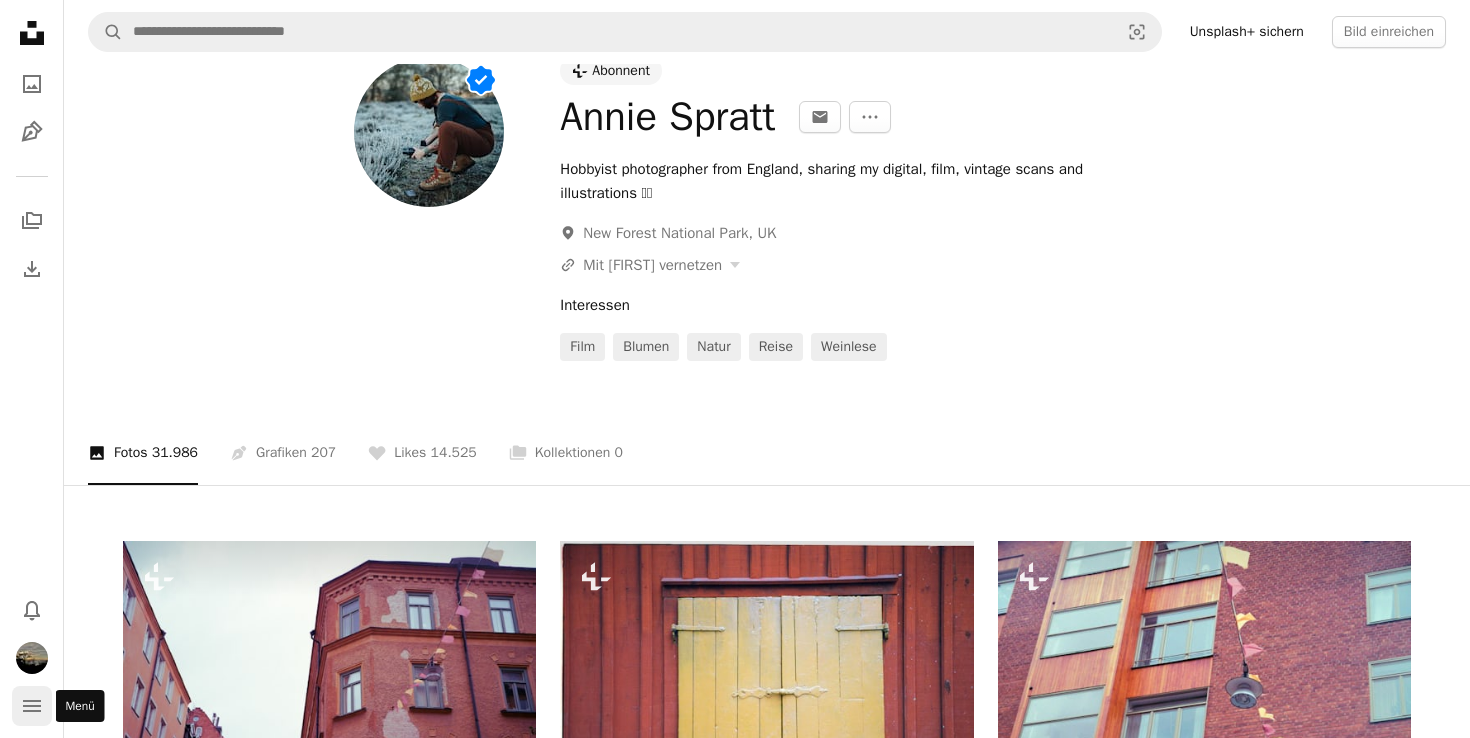 click on "navigation menu" 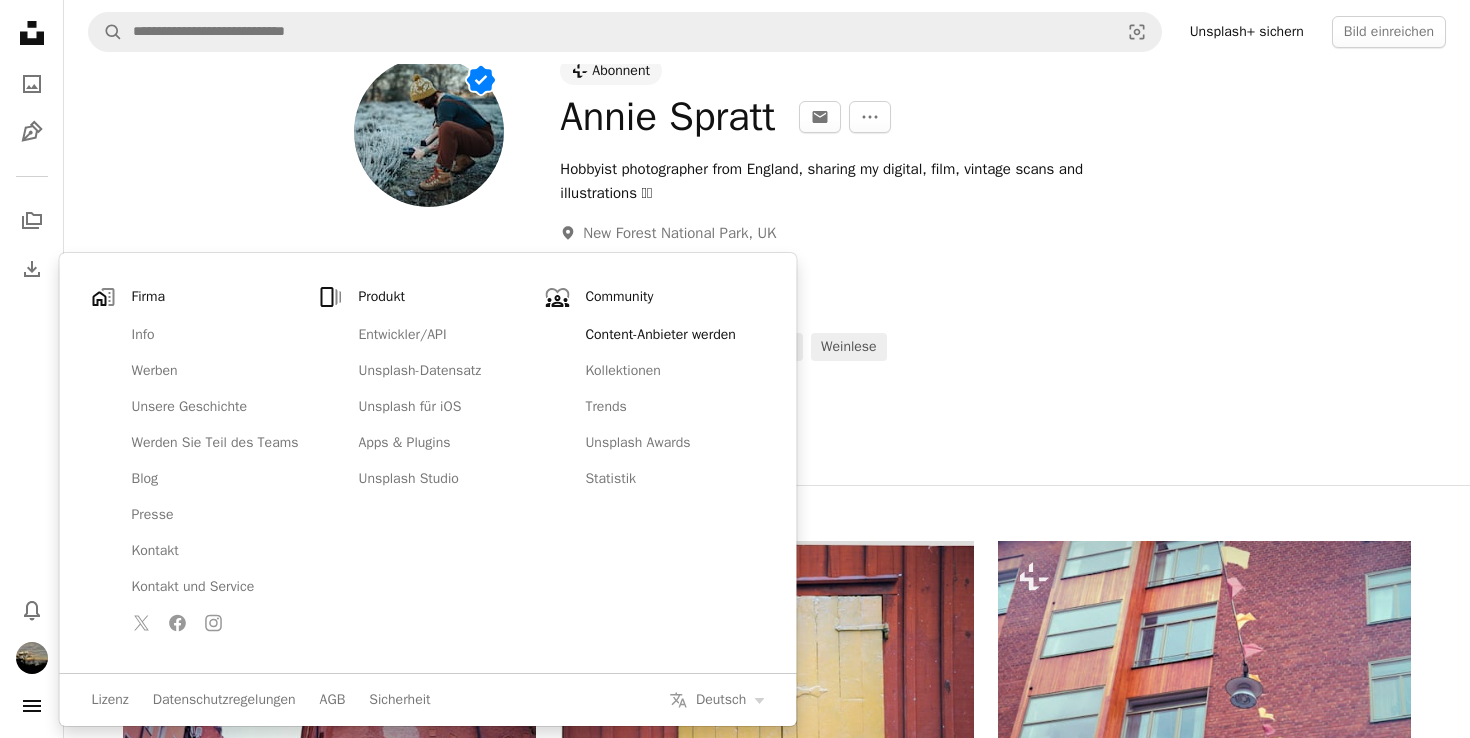 click on "Content-Anbieter werden" at bounding box center (668, 335) 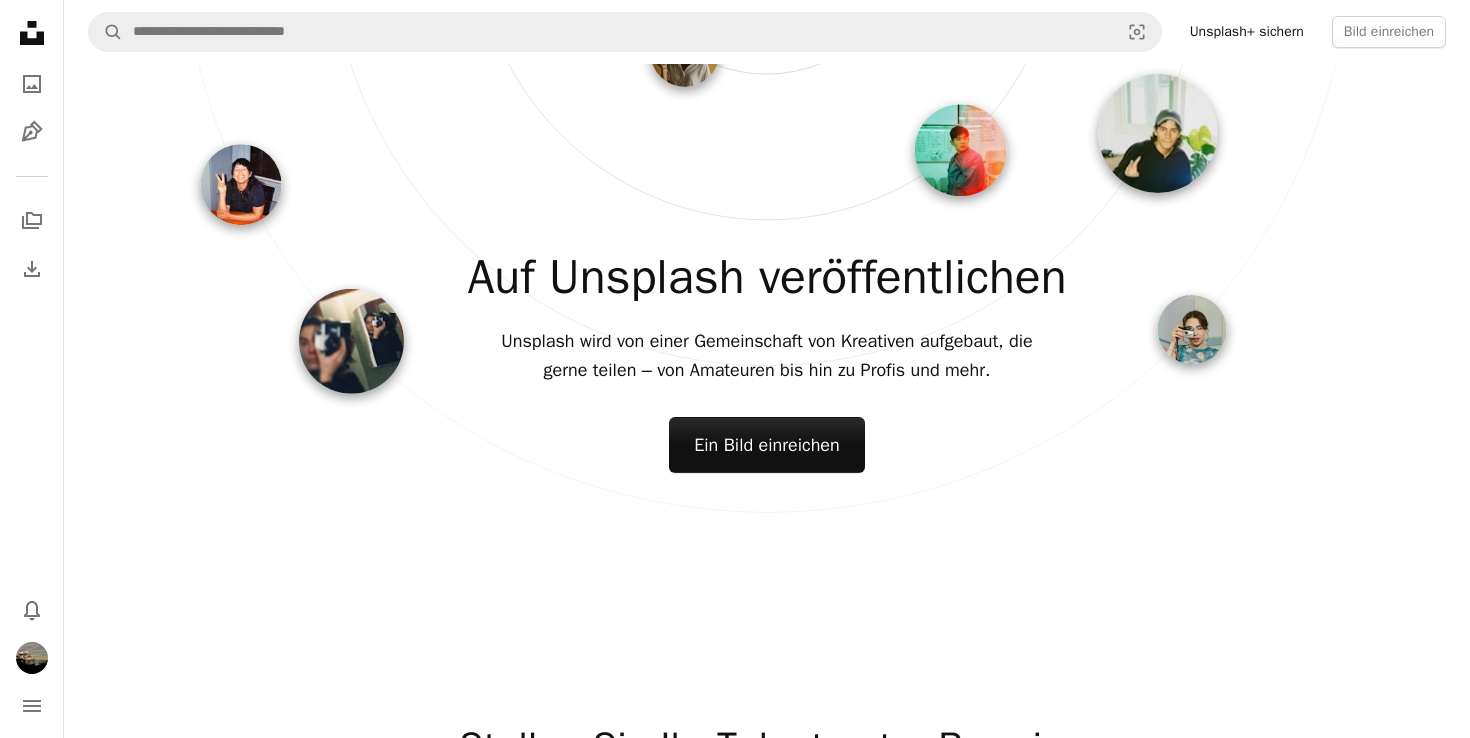 scroll, scrollTop: 0, scrollLeft: 0, axis: both 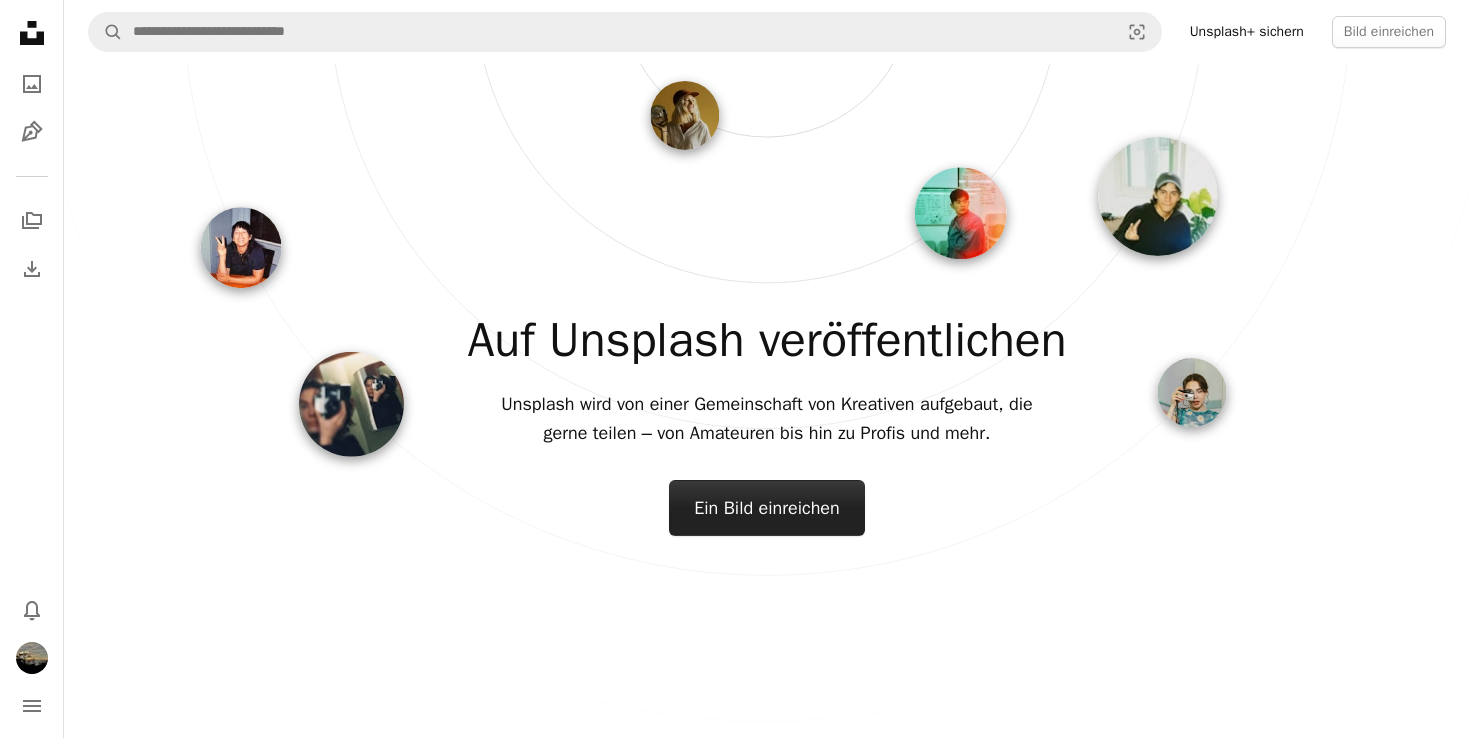 click on "Ein Bild einreichen" at bounding box center (767, 508) 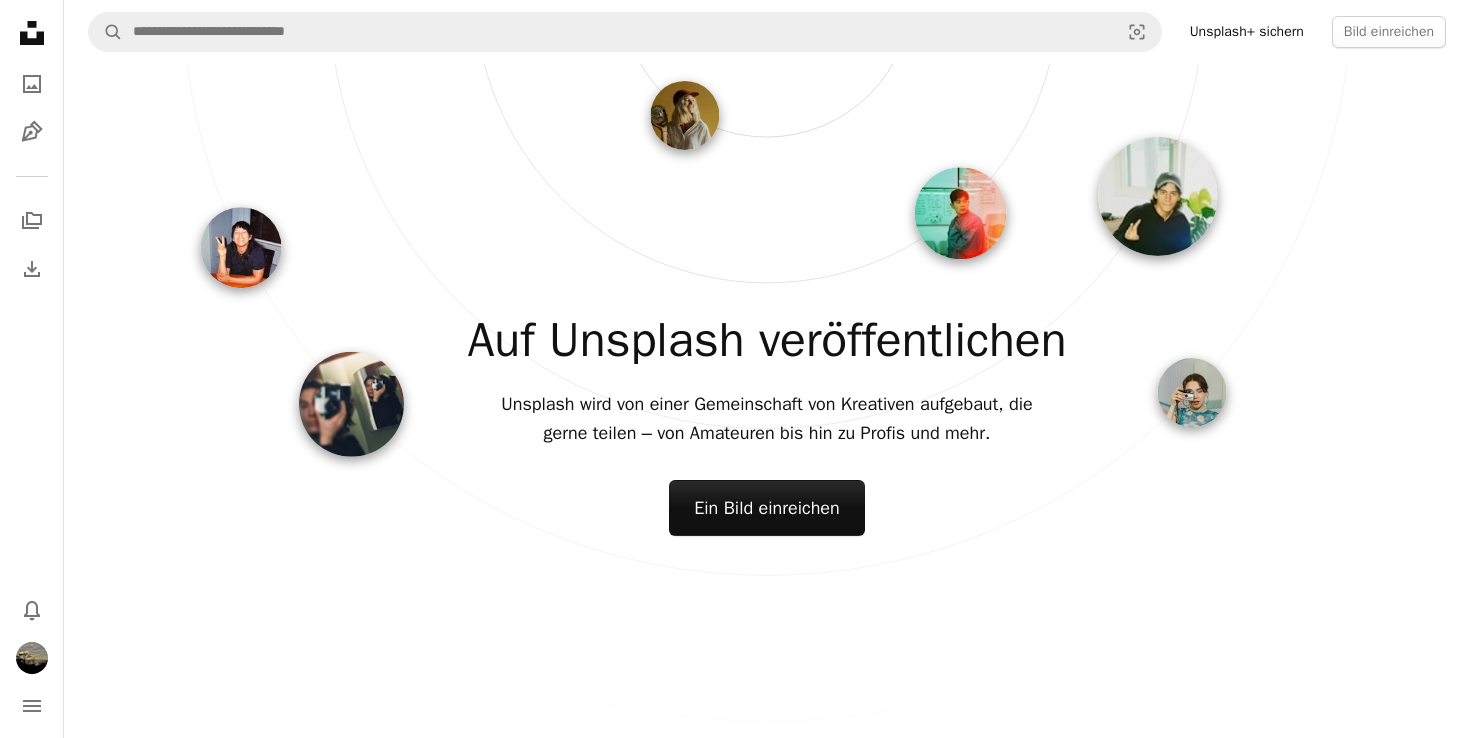click on "An X shape Einreichen für Unsplash Benötigen Sie Hilfe? Ein Foto JPEG oder eine Grafik SVG hochladen Verschieben Sie bis zu 100 Bilder per Drag & Drop hierher oder durchsuchen Sie die Sammlung, um eine Datei auszuwählen. Max. 50 MB Hochwertige Bilder (bei Fotos mindestens 5 MP) KI-generierte Inhalte sind unzulässig Laden Sie nur Bilder hoch, an denen Sie die Rechte besitzen Null Toleranz für Nacktheit, Gewalt oder Hass Respektieren Sie das geistige Eigentum anderer Lesen Sie die Bedingungen von Unsplash Unsplash Lizenz lesen Abbrechen Einreichen für Unsplash" at bounding box center [735, 7197] 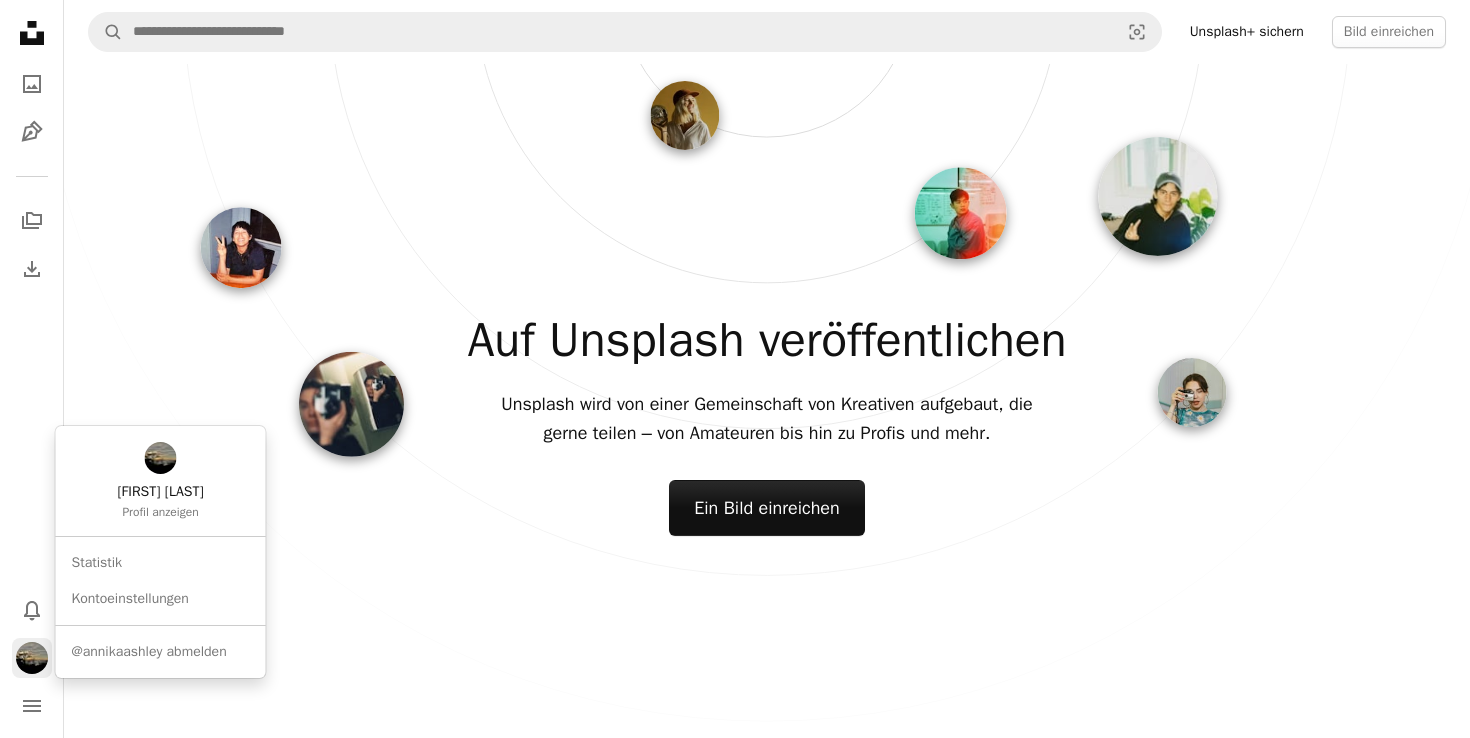 click at bounding box center [32, 658] 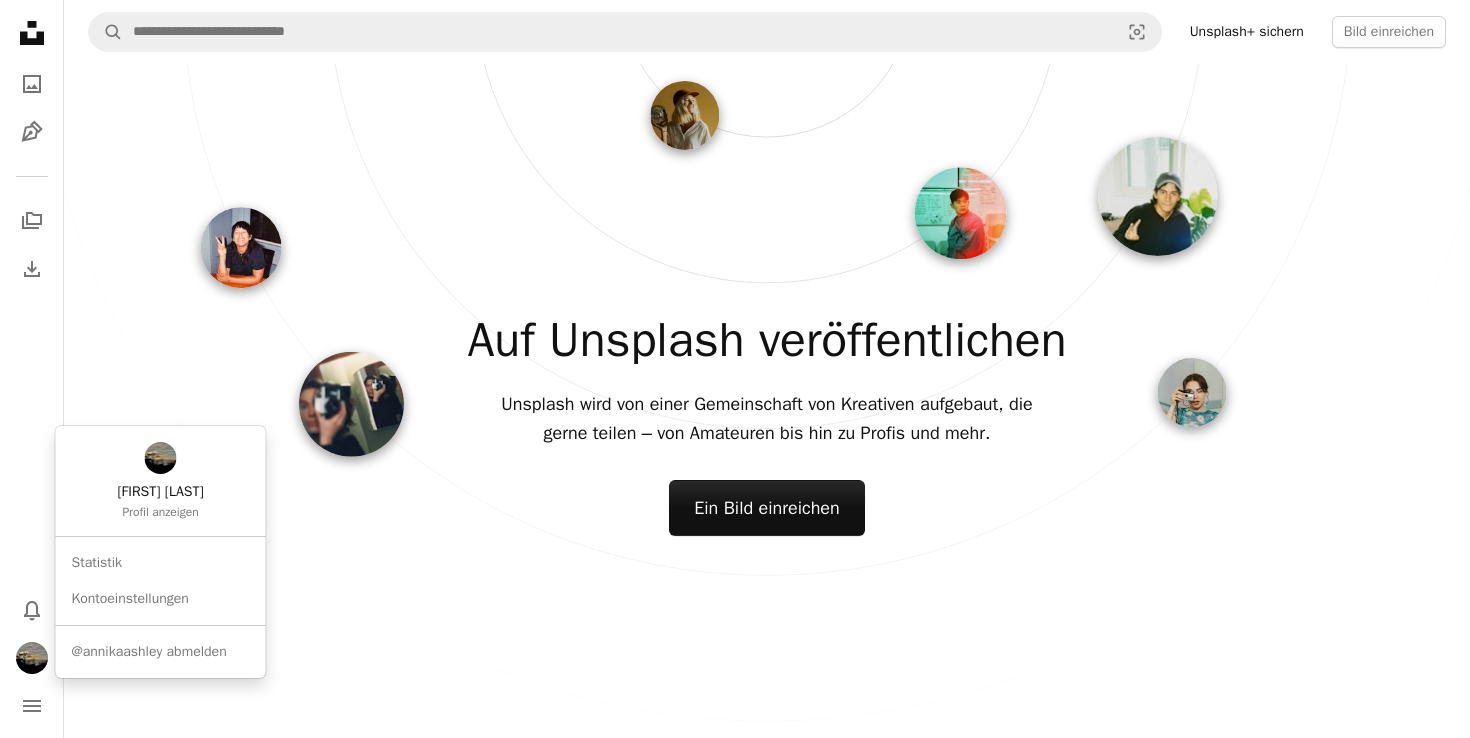 click on "Unsplash logo Unsplash-Startseite A photo Pen Tool A stack of folders Download Bell navigation menu A magnifying glass Visual search Unsplash+ sichern Bild einreichen Auf Unsplash veröffentlichen Unsplash wird von einer Gemeinschaft von Kreativen aufgebaut, die gerne teilen – von Amateuren bis hin zu Profis und mehr. Ein Bild einreichen Stellen Sie Ihr Talent unter Beweis. Ihre Bilder fristen ihr Dasein auf der Festplatte? Setzen Sie sie frei. A photo Portfolio Ihr Unsplash Profil wurde für Sie konzipiert. Hier können Sie Ihre Kreativität präsentieren und Ihre Arbeiten anderen zeigen. PayPal icon Über PayPal unterstützen Fügen Sie einen PayPal-Link ein, damit Kunden Sie unterstützen und sich für Ihre Bilder bedanken können. A checkmark inside of a circle Für Anfragen verfügbar Lassen Sie sich von Kunden kontaktieren, legen Sie Ihre Preise fest und verwalten Sie die eingehenden Angebote nach Belieben. Reichen Sie ein Bild ein und schauen Sie zu, wie Ihre Statistiken steigen. Ein Bild einreichen" at bounding box center [735, 3414] 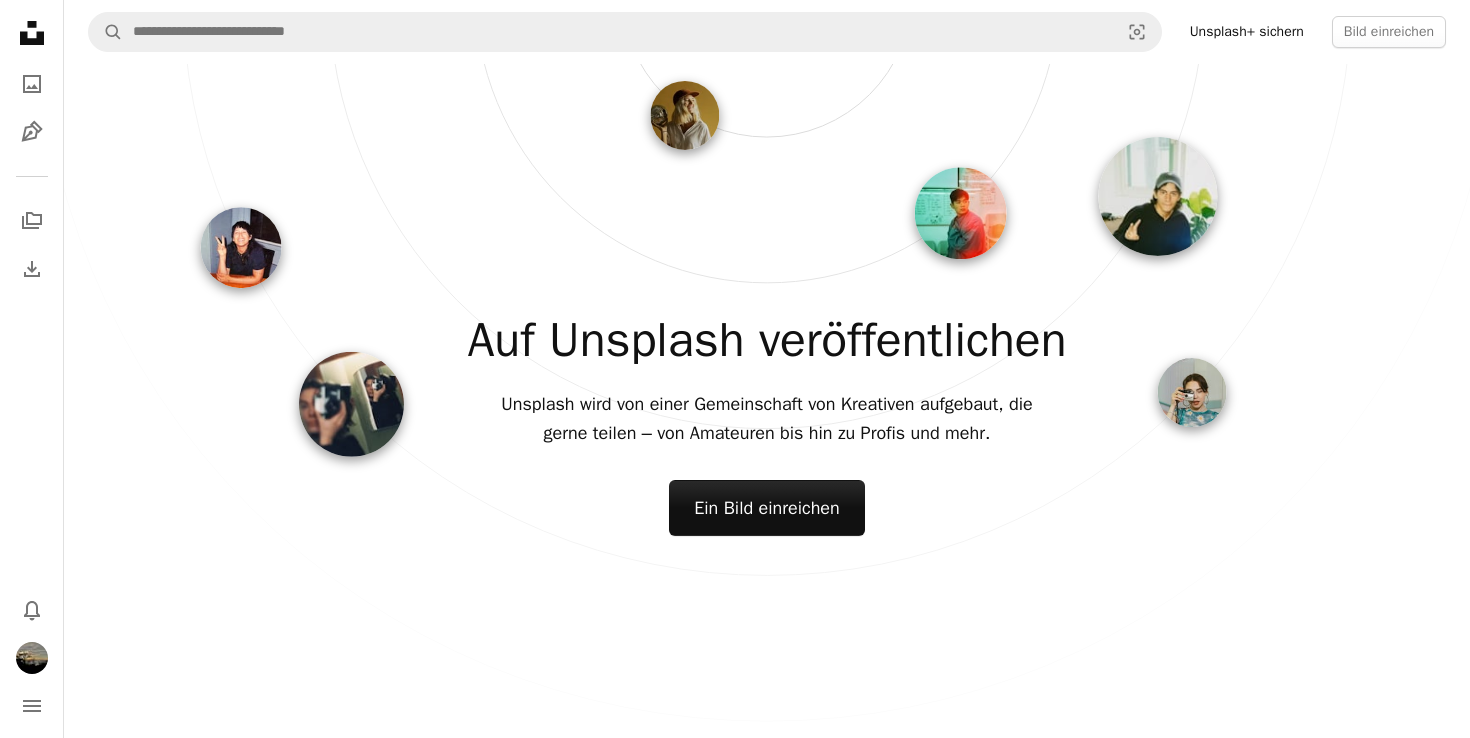 click on "navigation menu" 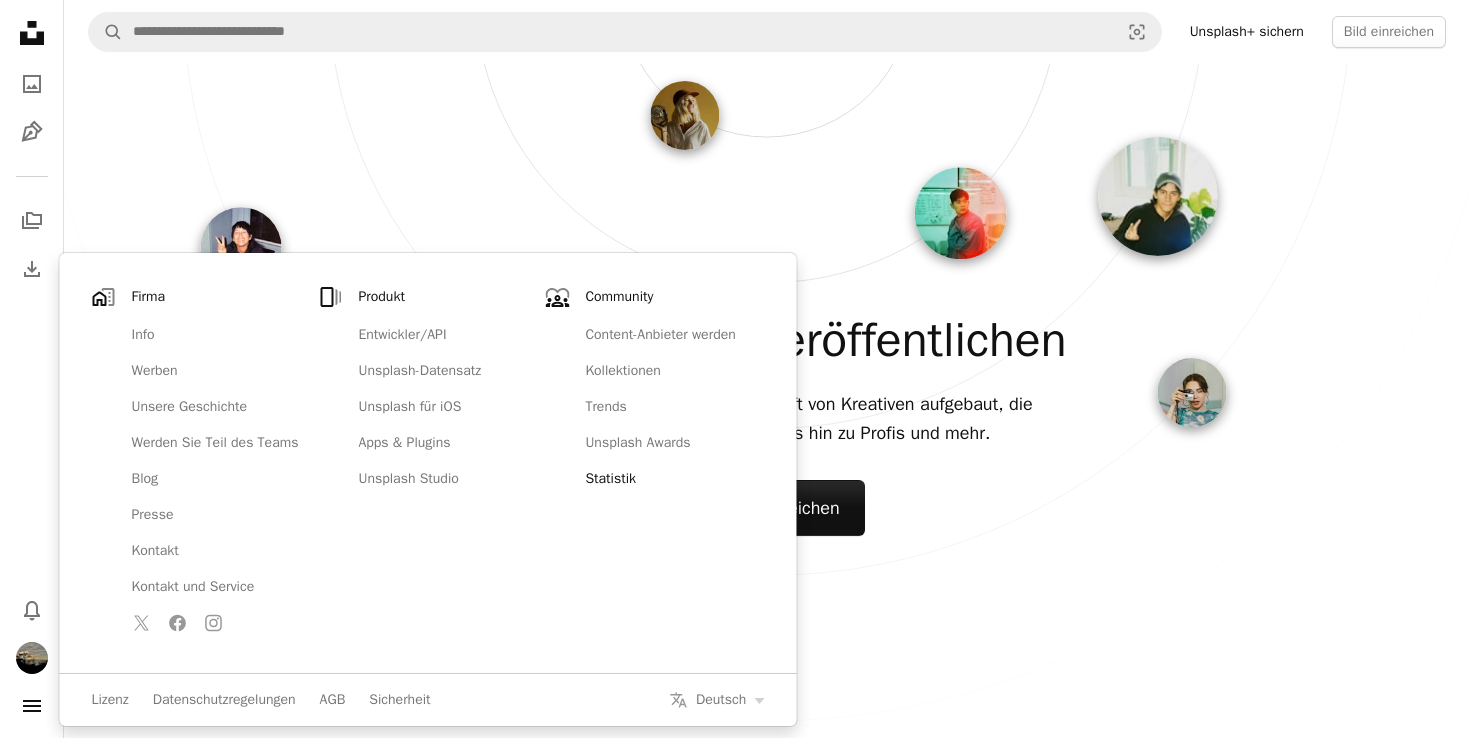 click on "Statistik" at bounding box center (668, 479) 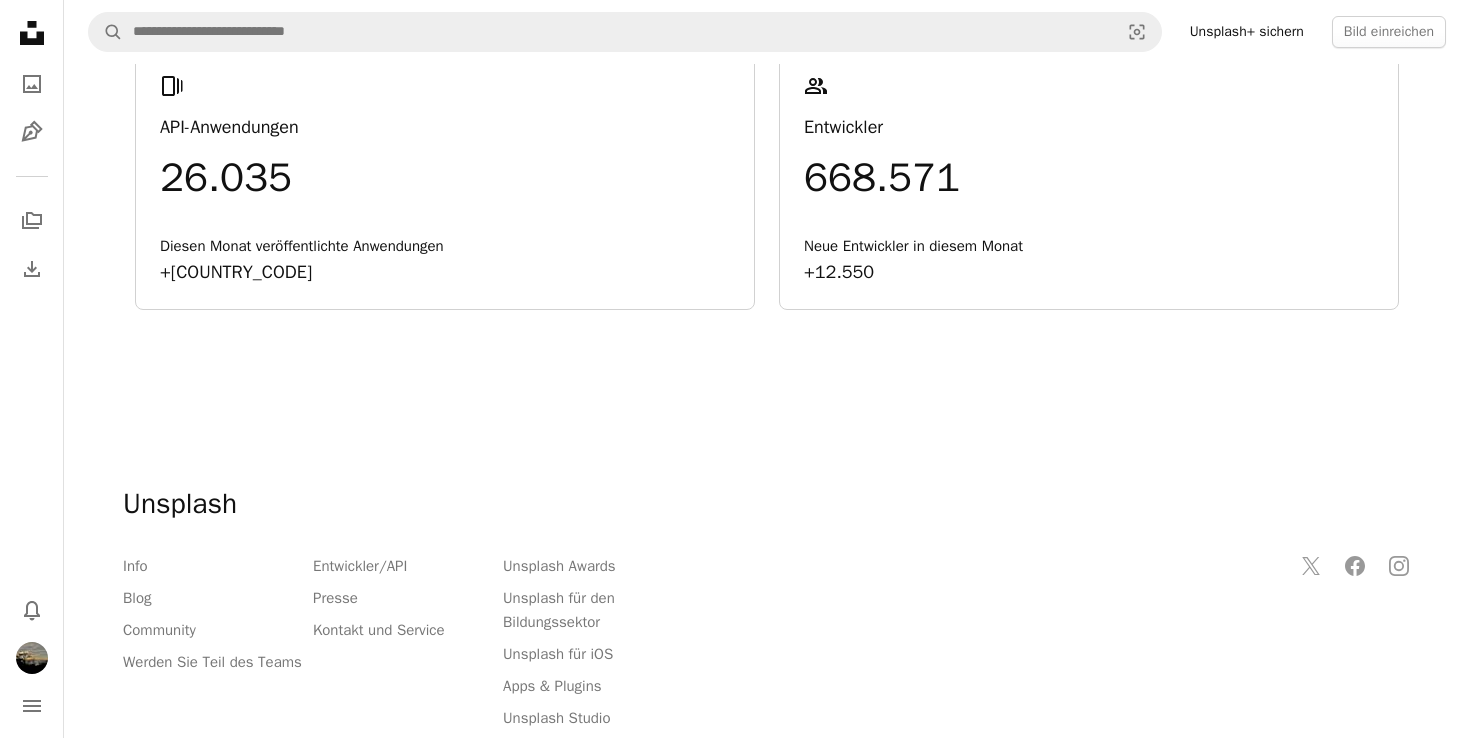 scroll, scrollTop: 1301, scrollLeft: 0, axis: vertical 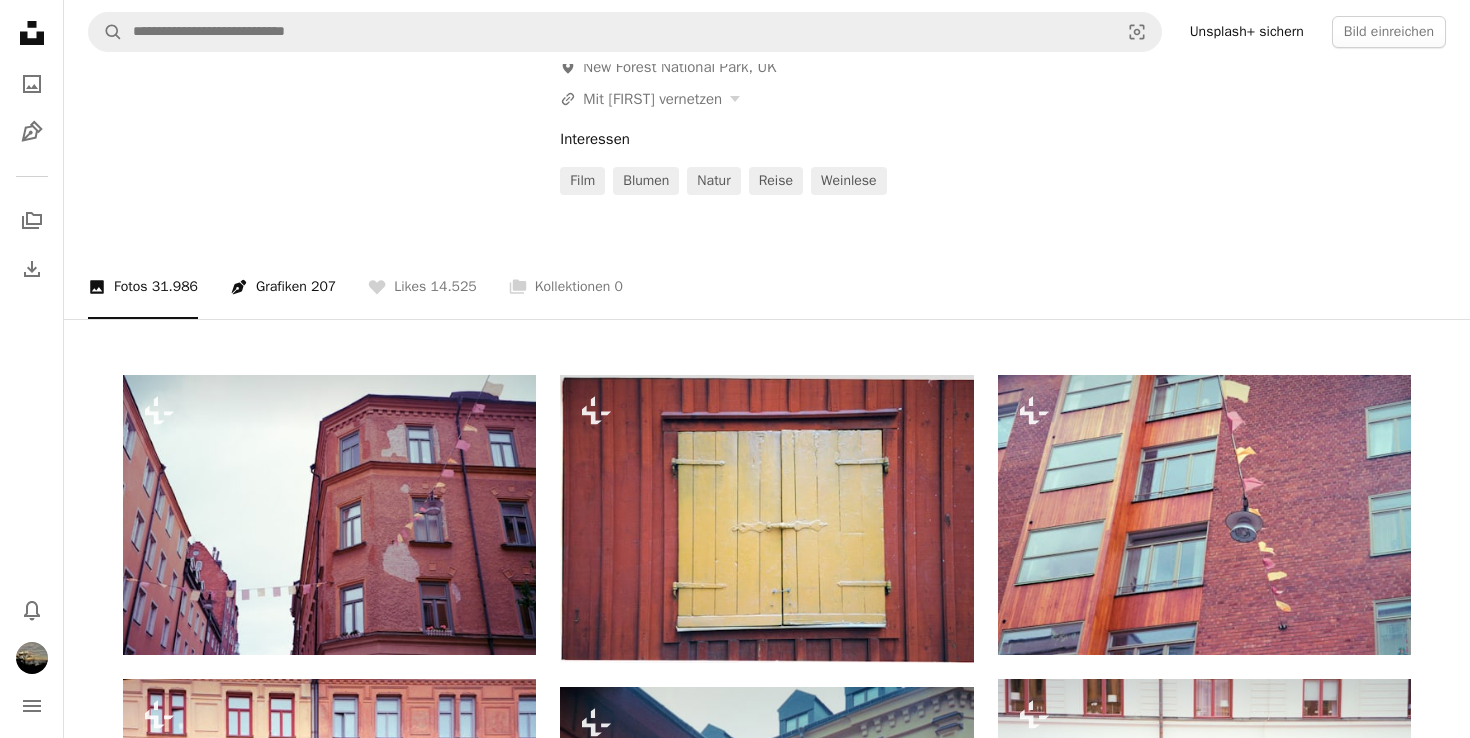 click on "Pen Tool Grafiken   207" at bounding box center (283, 287) 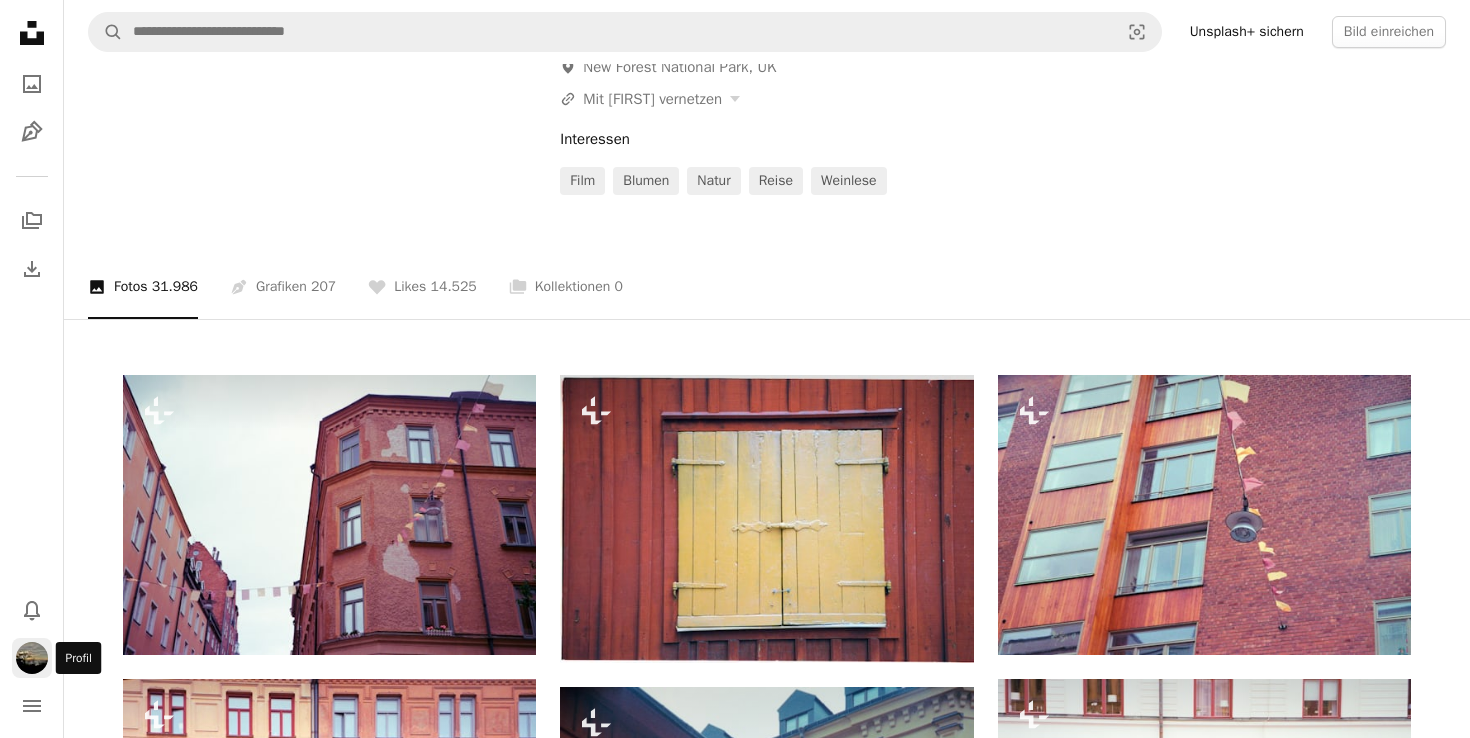 click at bounding box center [32, 658] 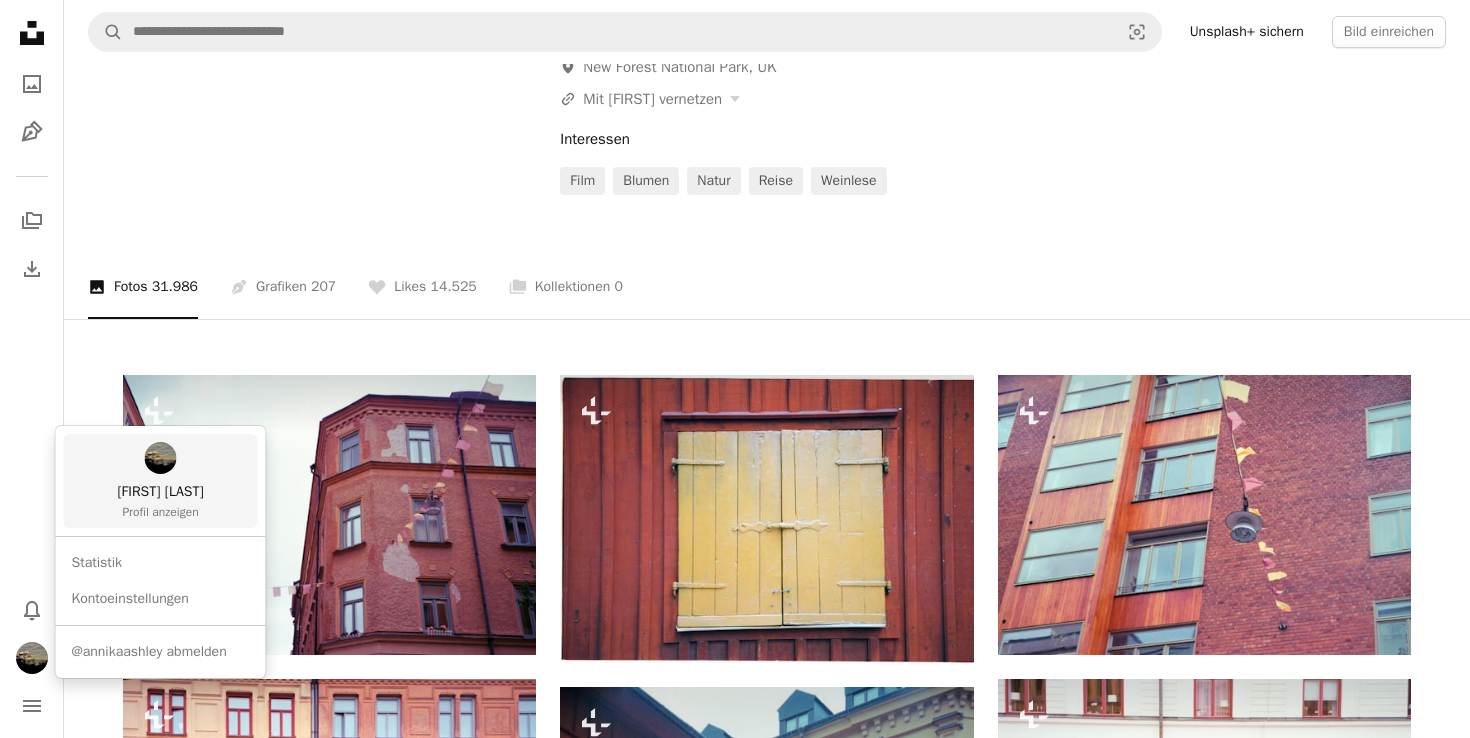 click on "Profil anzeigen" at bounding box center [160, 512] 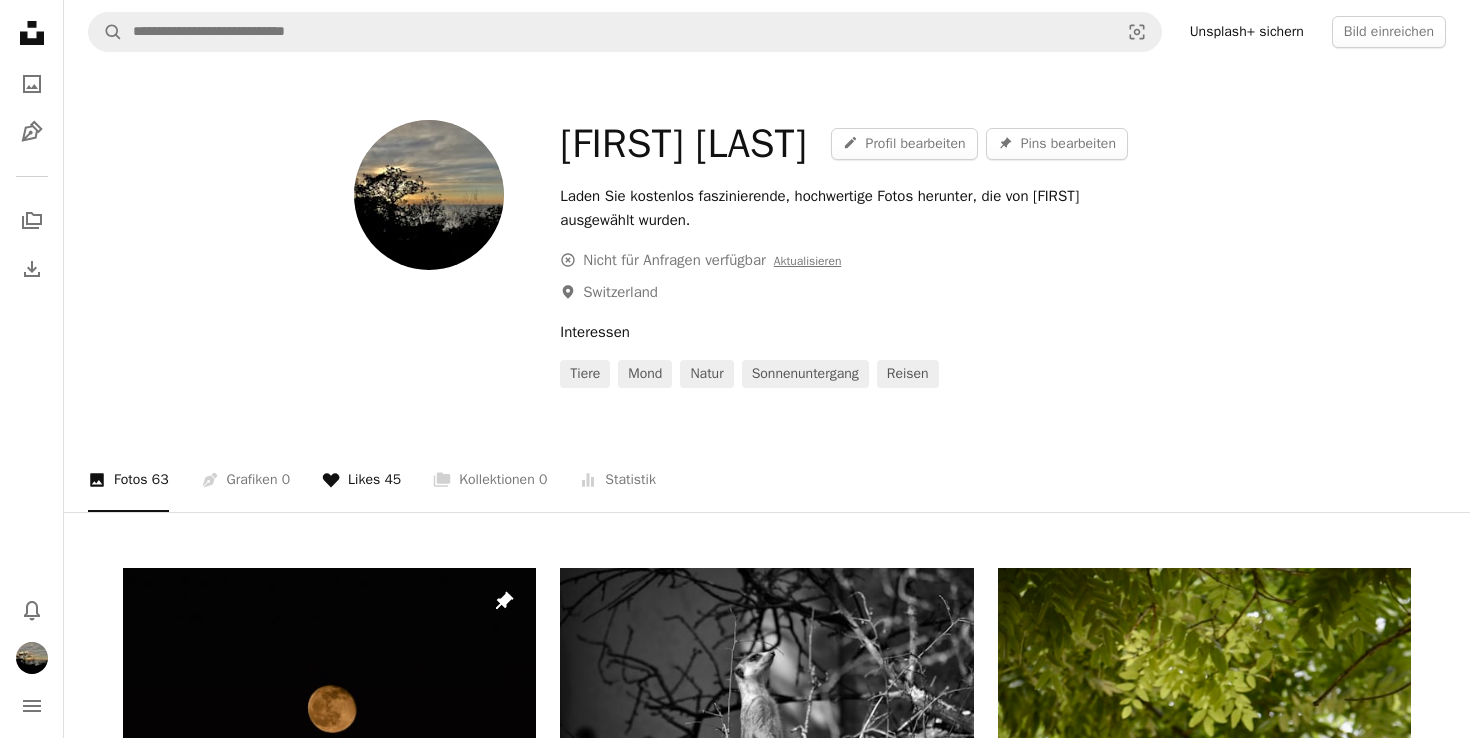 click on "45" at bounding box center [392, 480] 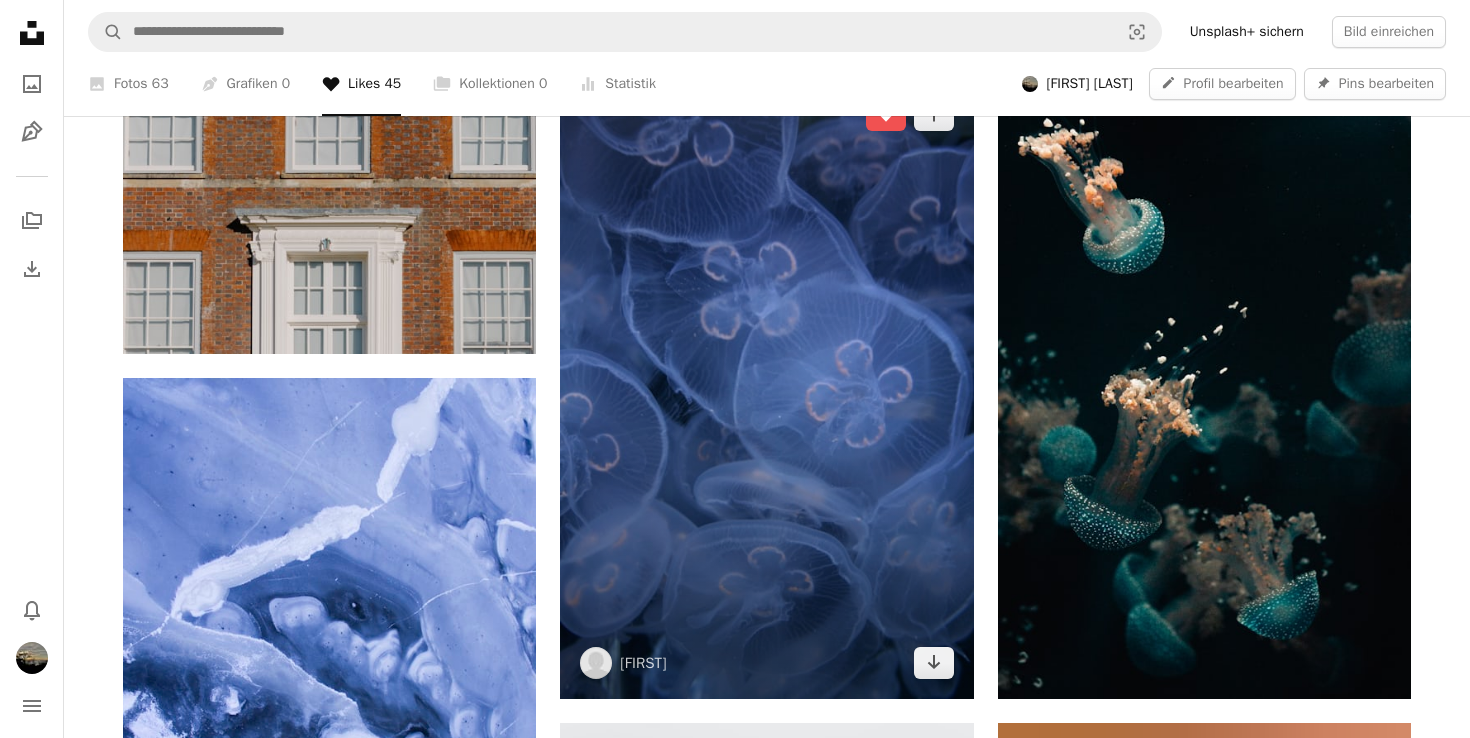 scroll, scrollTop: 587, scrollLeft: 0, axis: vertical 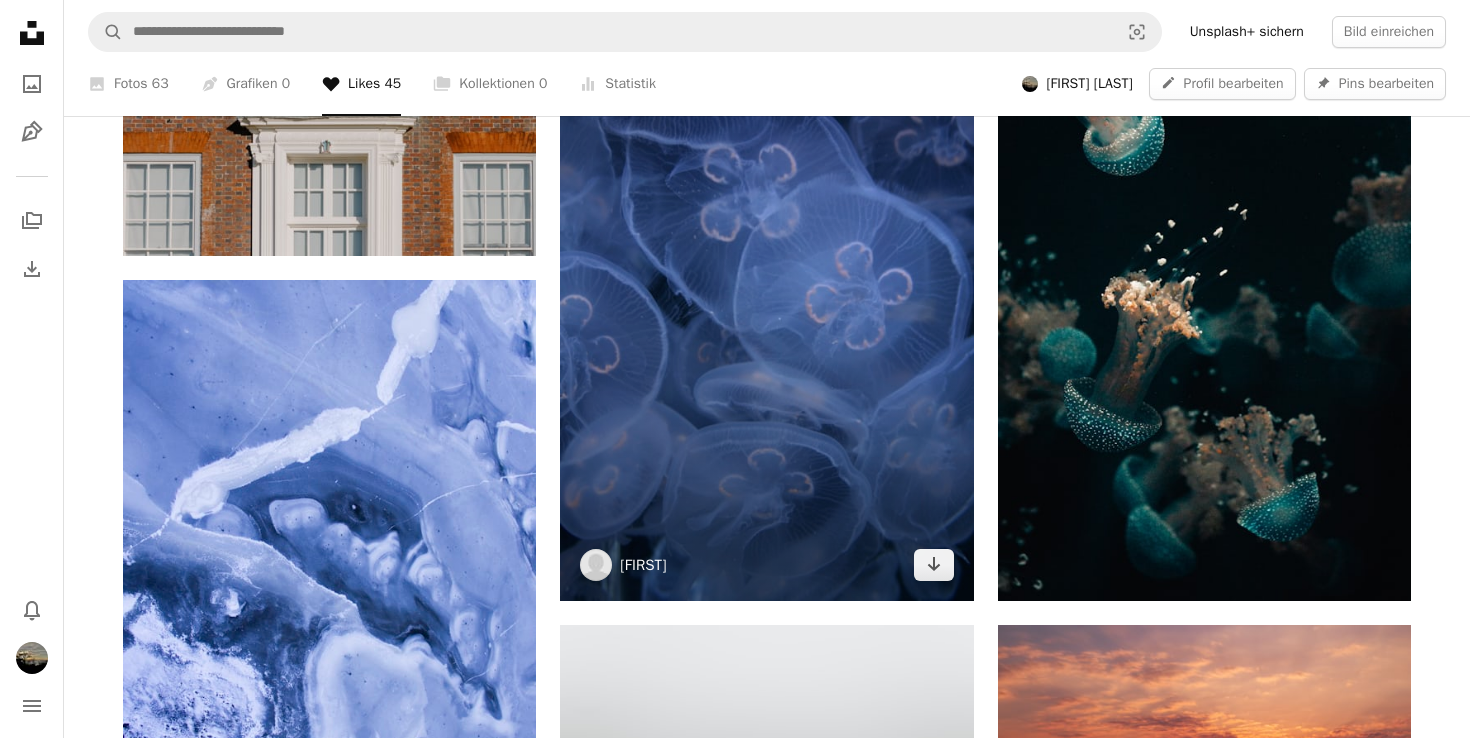 click on "[FIRST]" at bounding box center [643, 565] 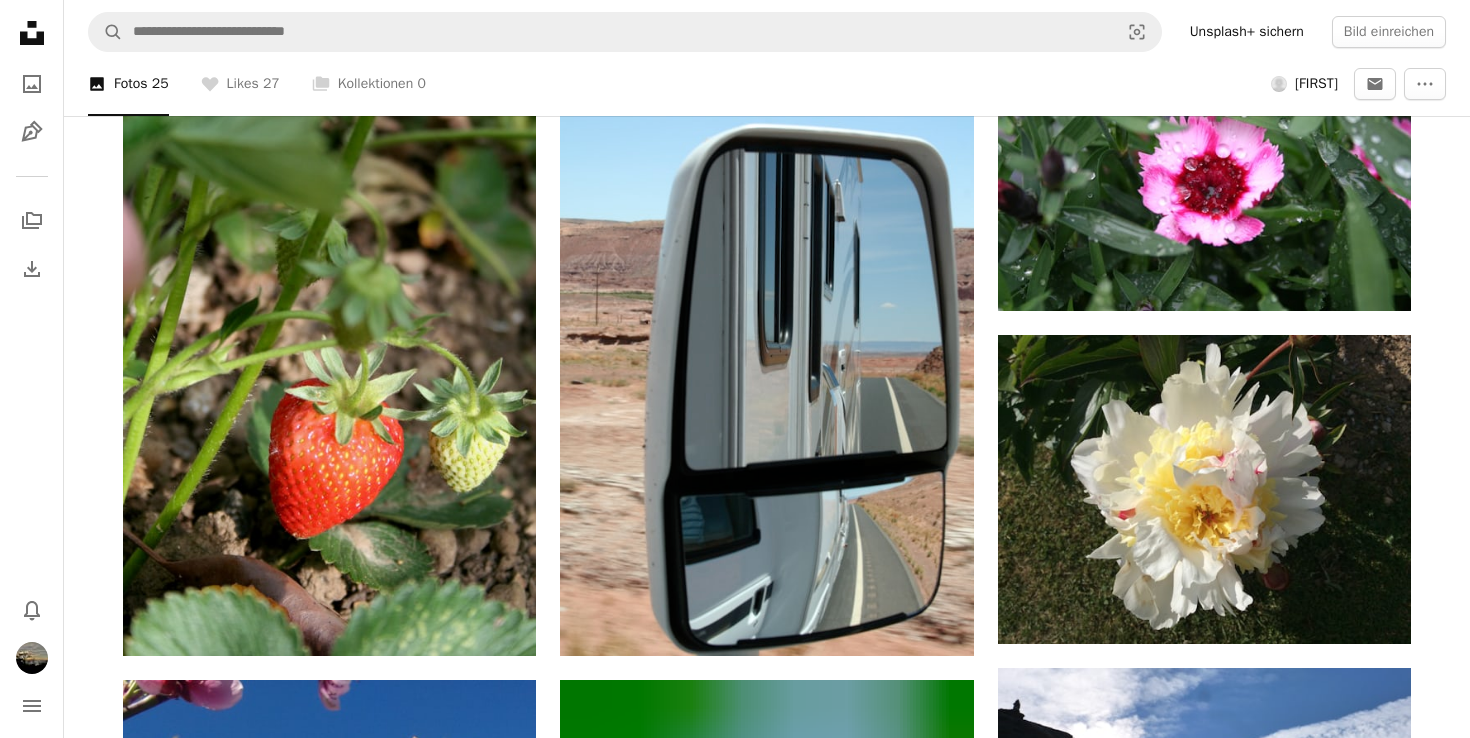 scroll, scrollTop: 461, scrollLeft: 0, axis: vertical 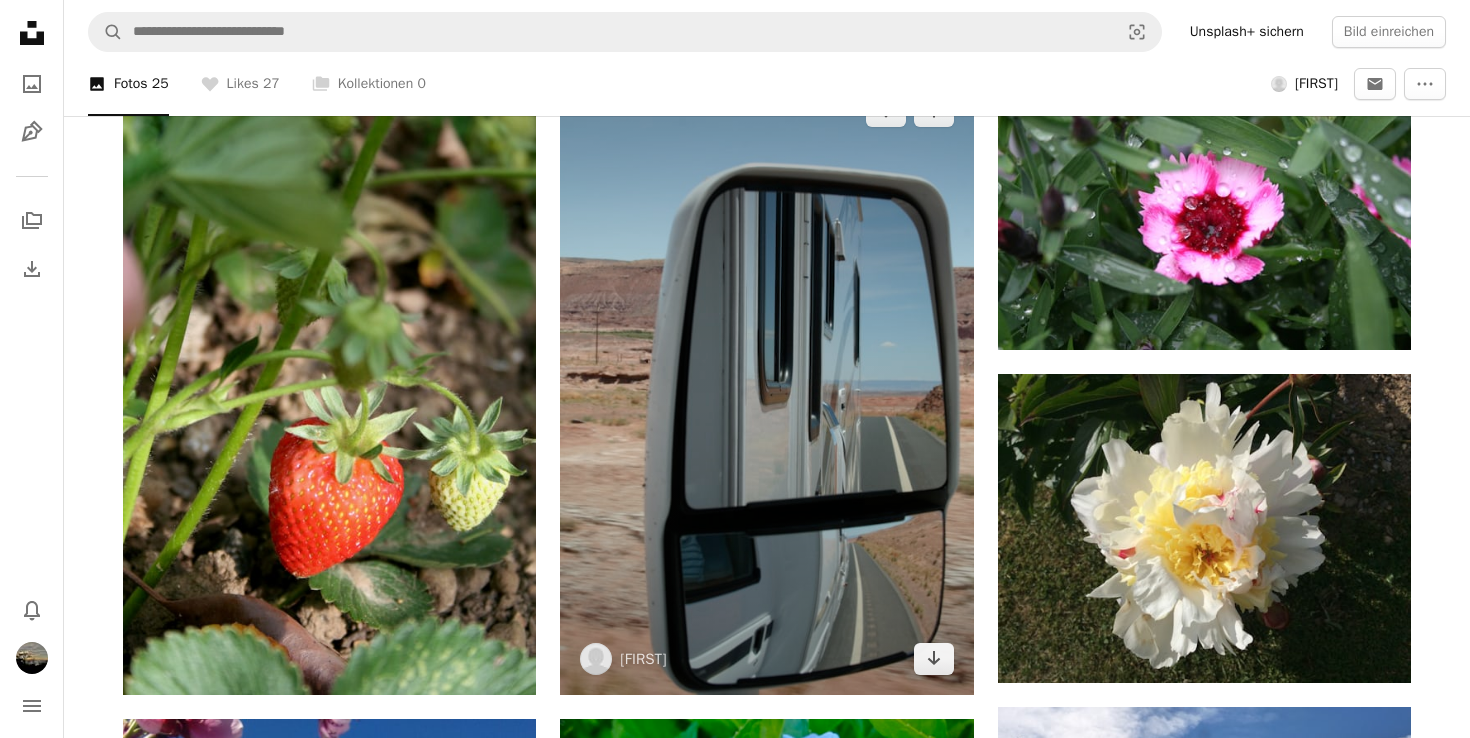 click at bounding box center (766, 385) 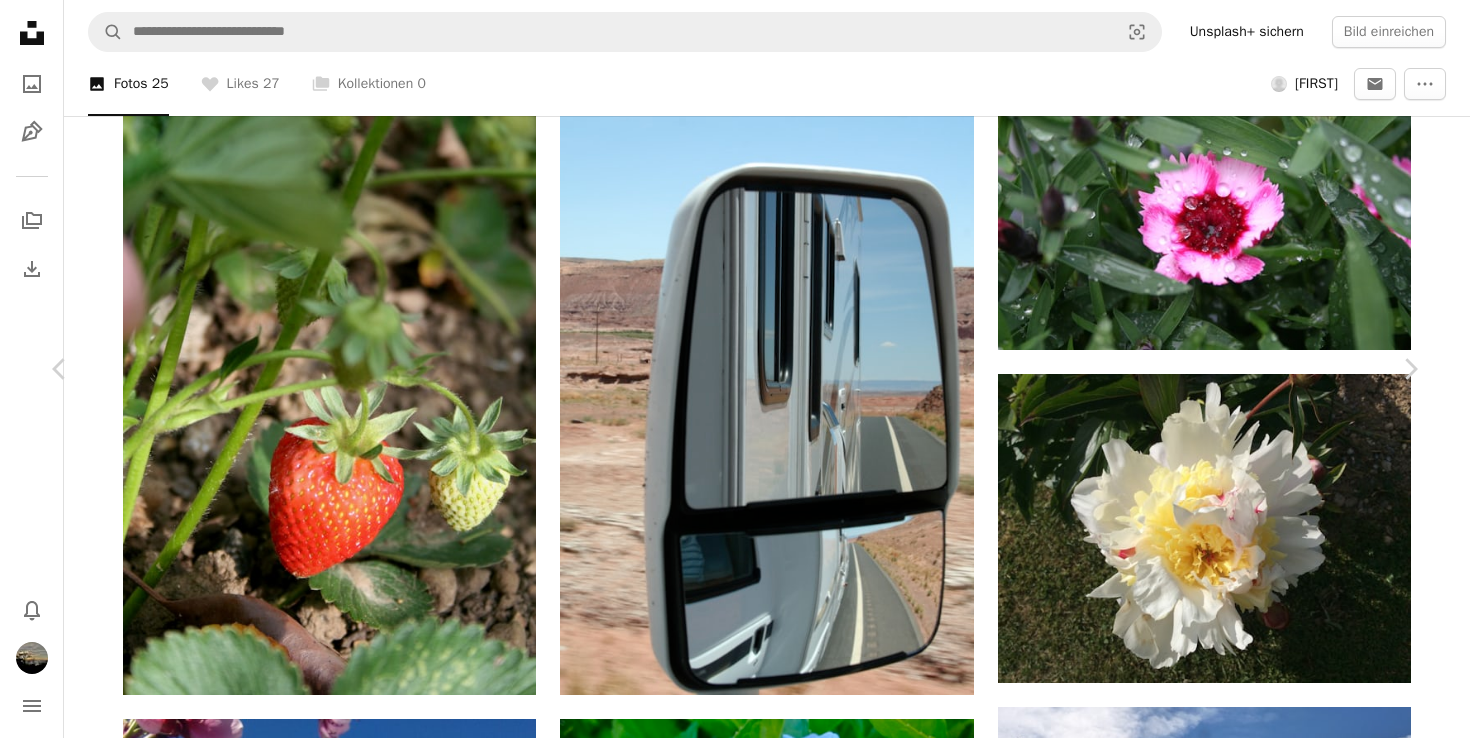 scroll, scrollTop: 248, scrollLeft: 0, axis: vertical 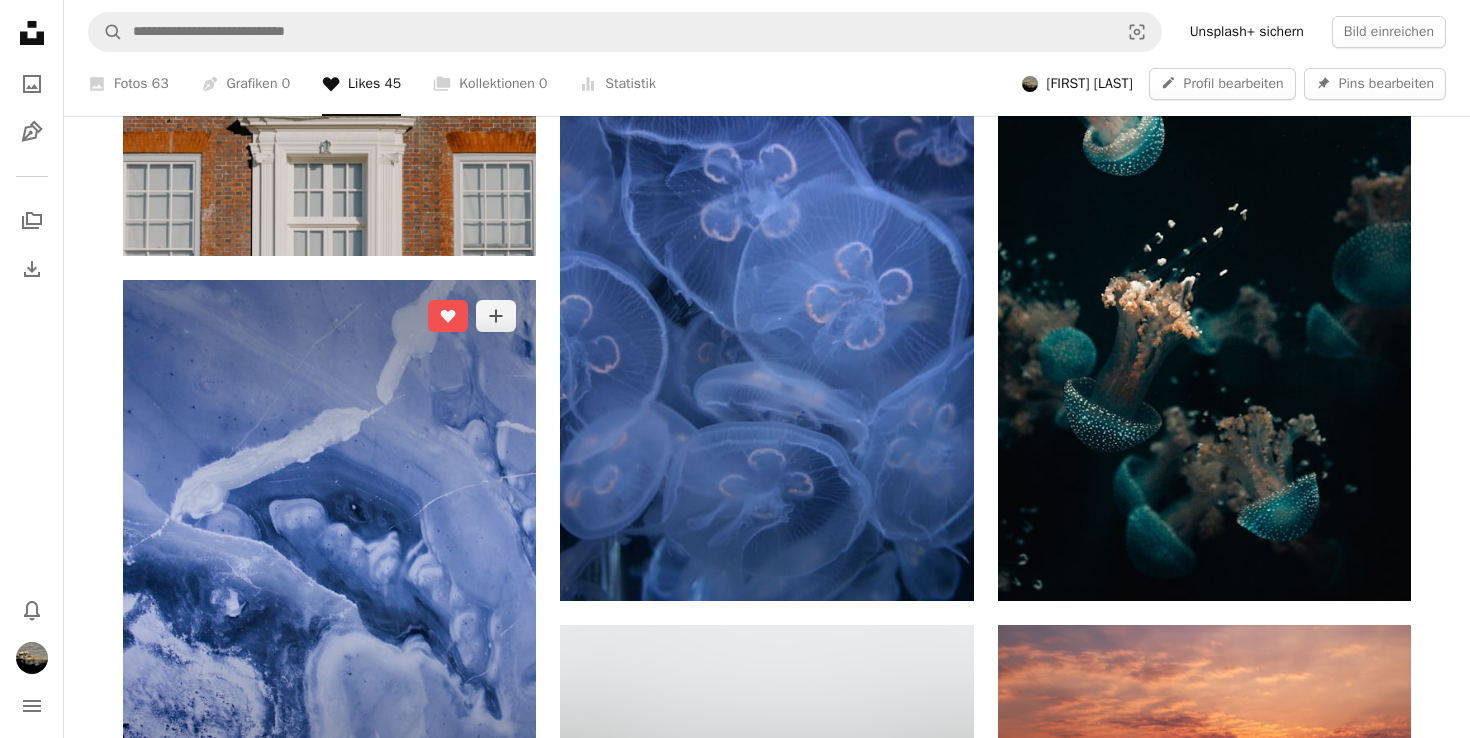 click at bounding box center [329, 555] 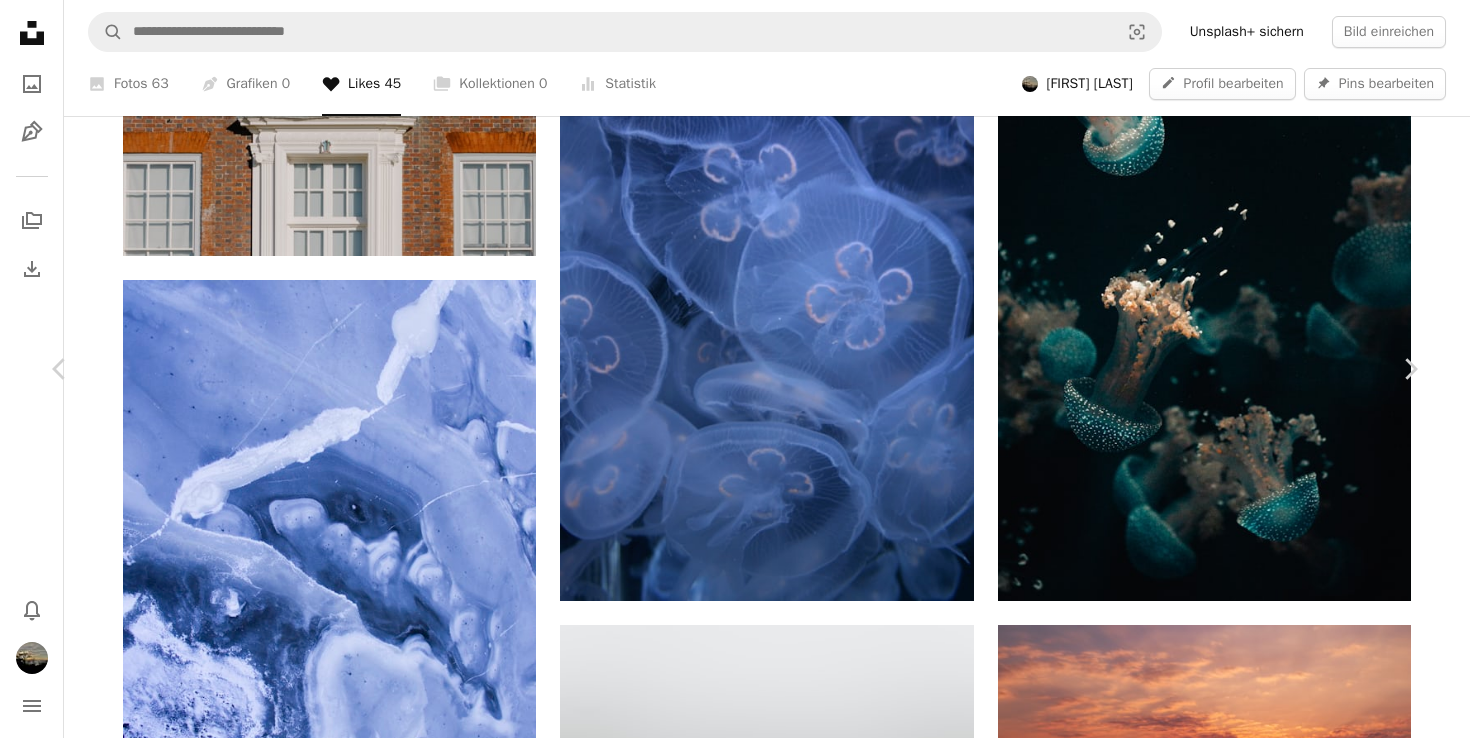 scroll, scrollTop: 185, scrollLeft: 0, axis: vertical 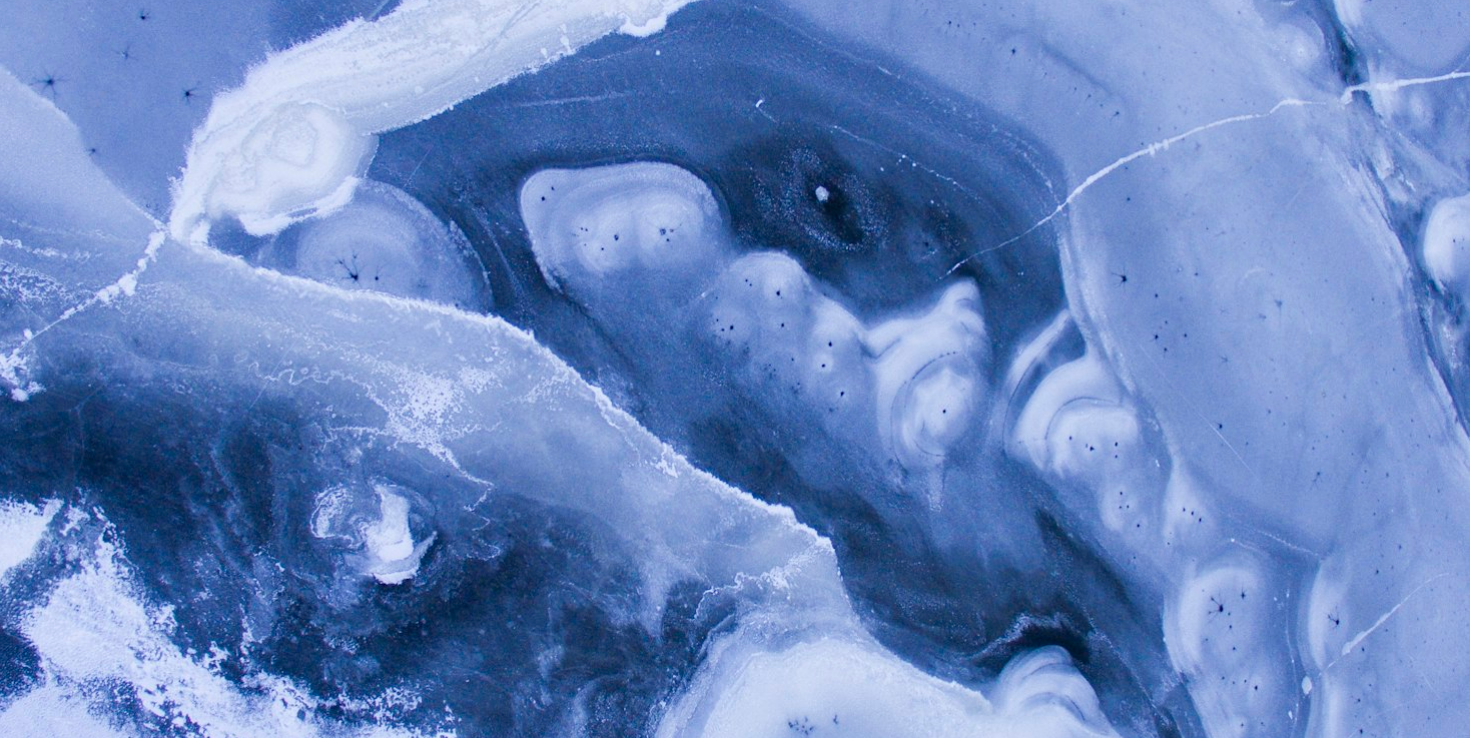 click at bounding box center (735, 368) 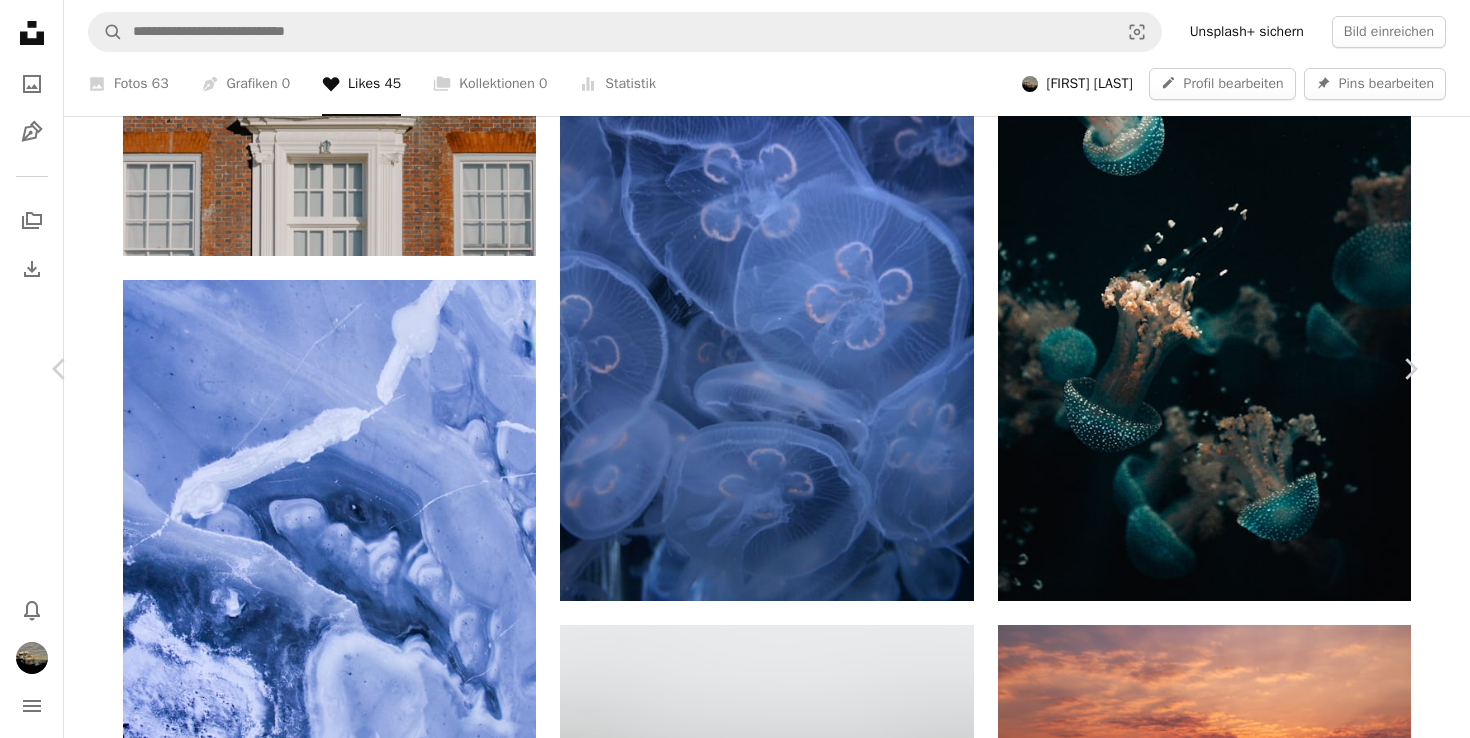 scroll, scrollTop: 0, scrollLeft: 0, axis: both 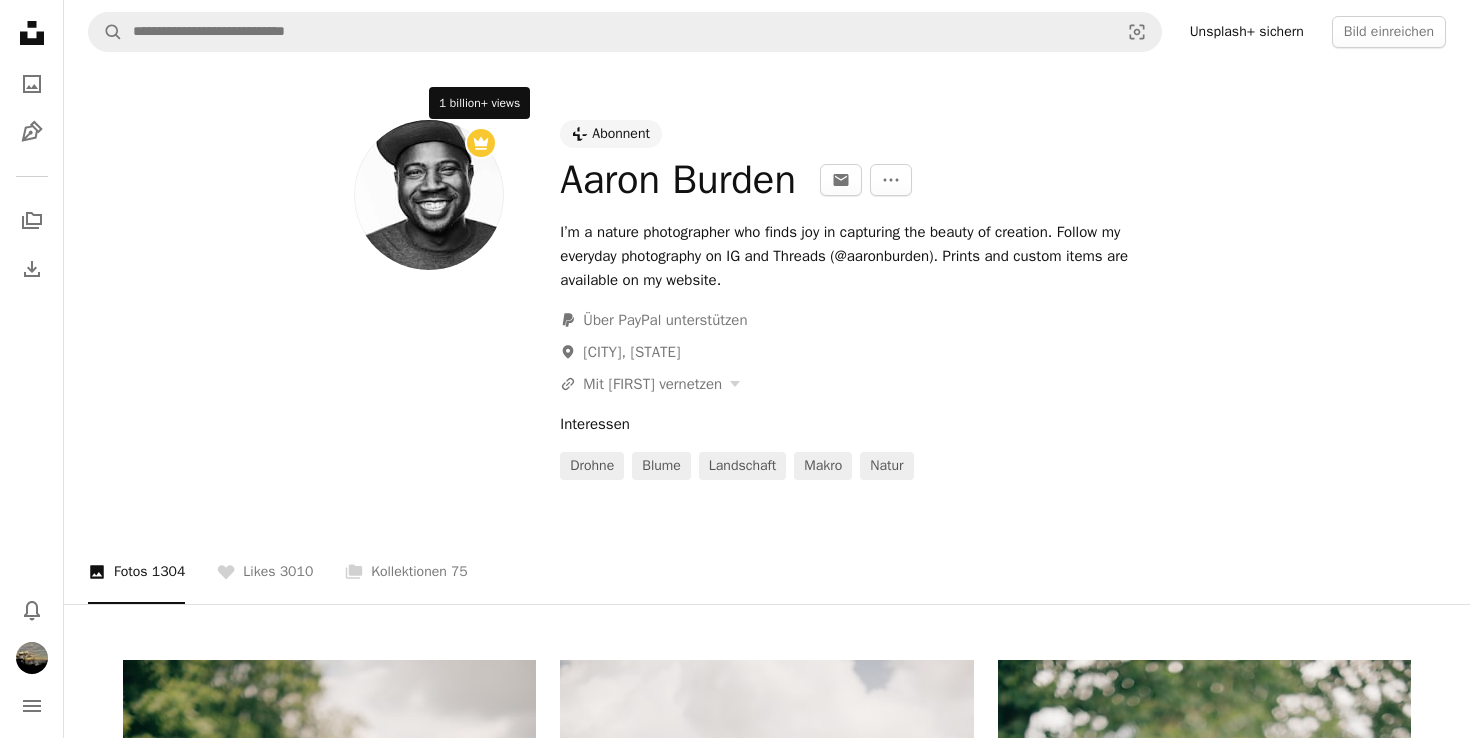 click 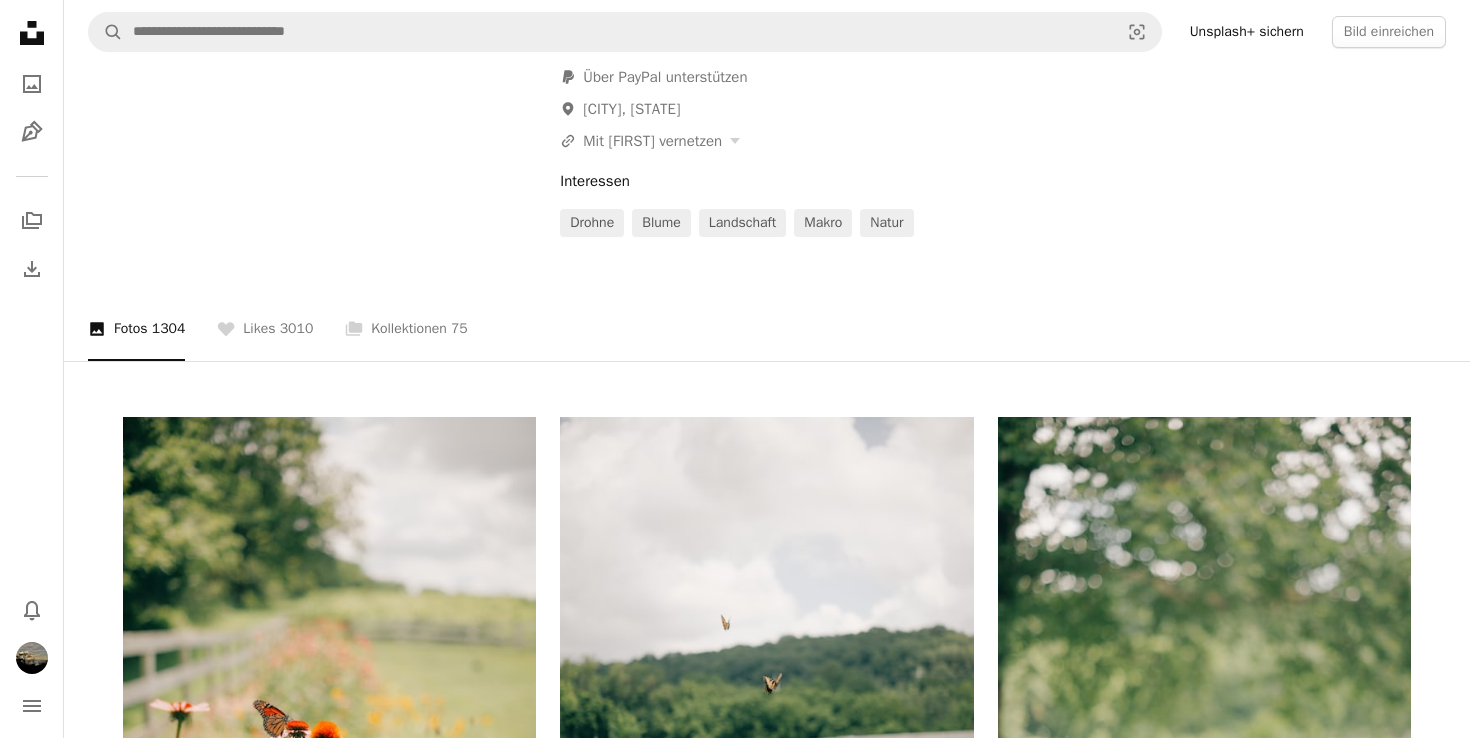 scroll, scrollTop: 285, scrollLeft: 0, axis: vertical 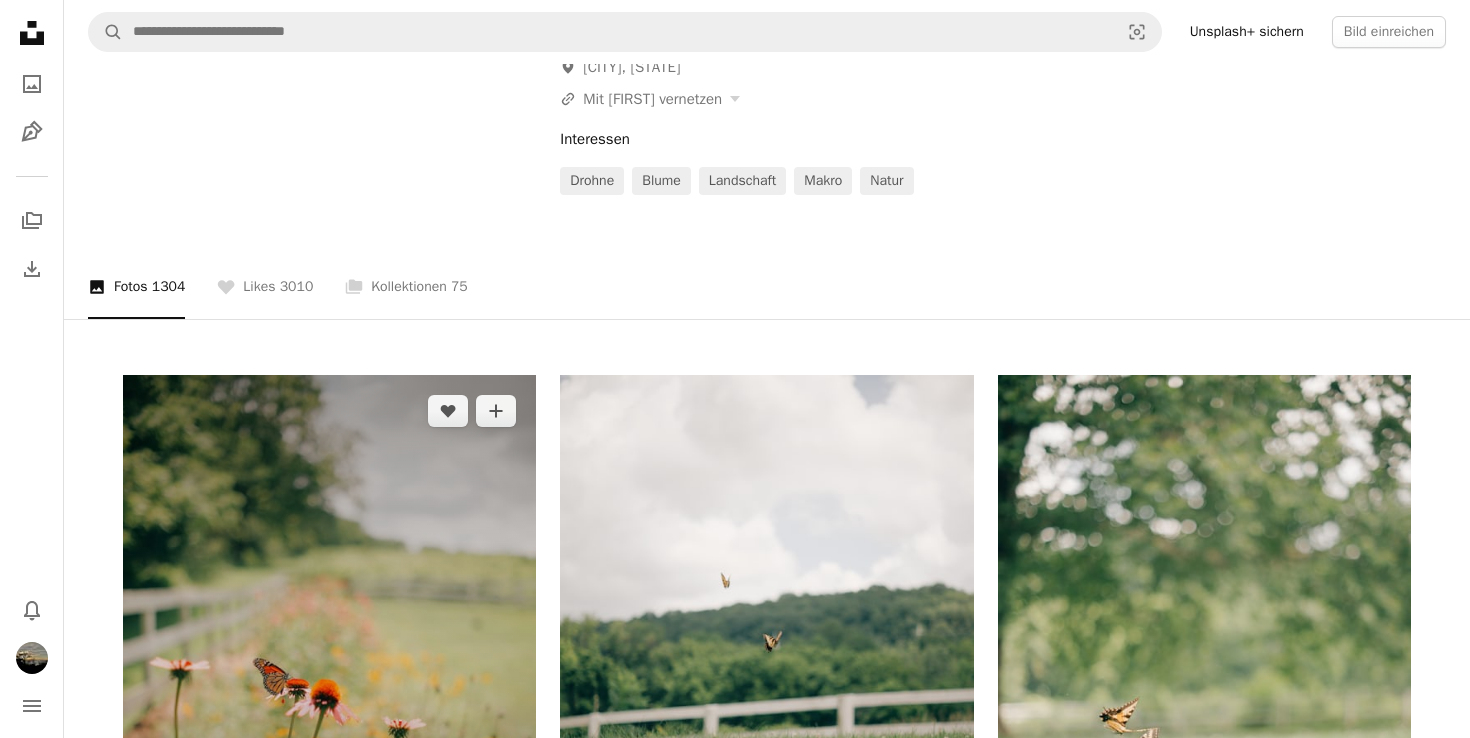 click at bounding box center [329, 650] 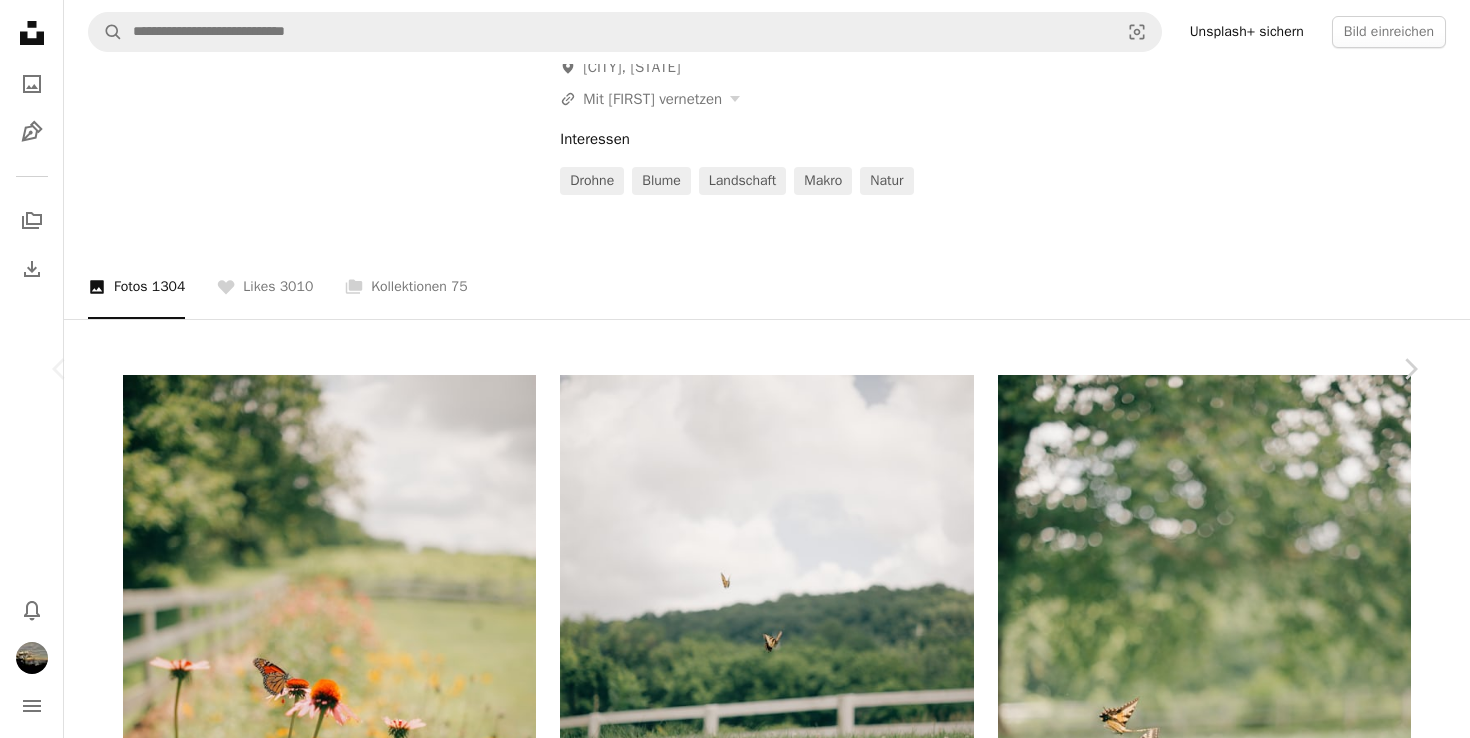 scroll, scrollTop: 268, scrollLeft: 0, axis: vertical 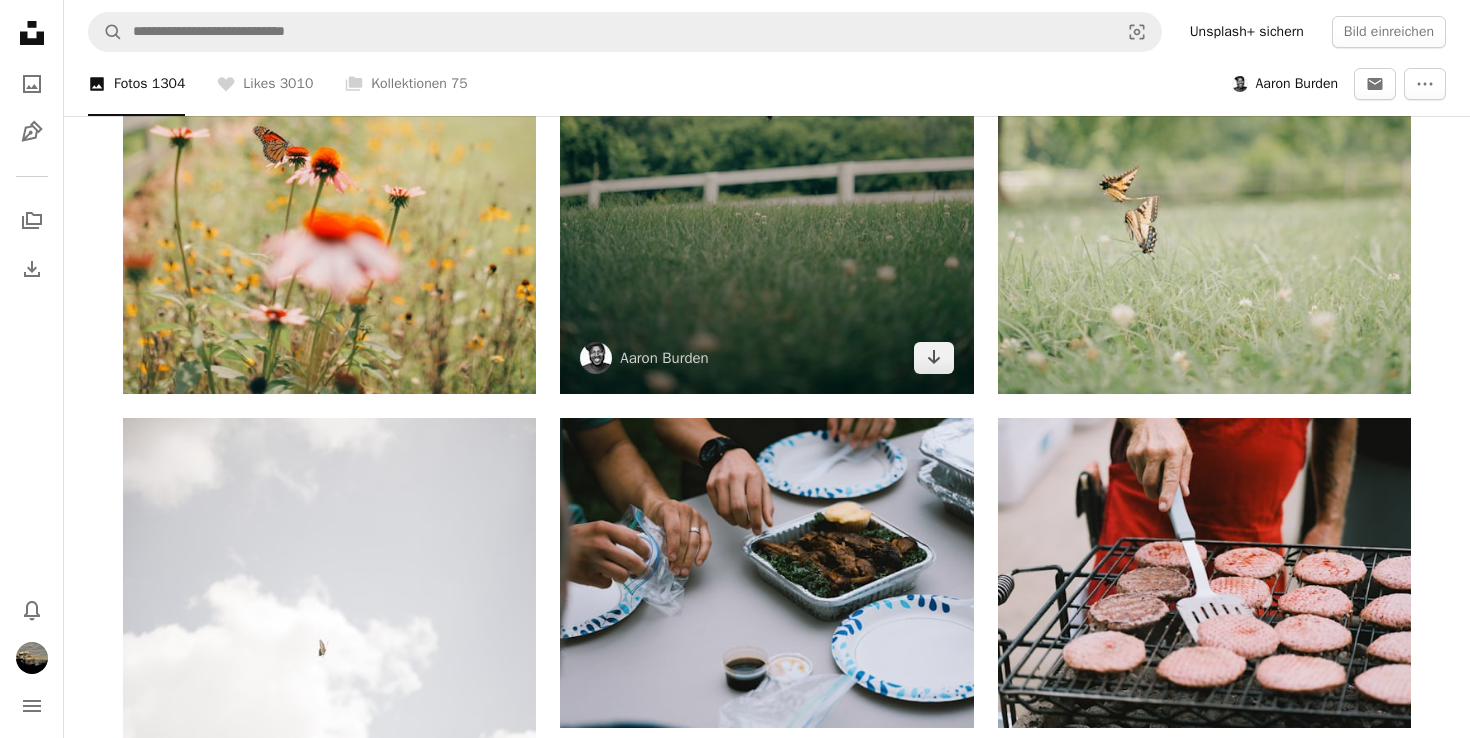click at bounding box center (766, 118) 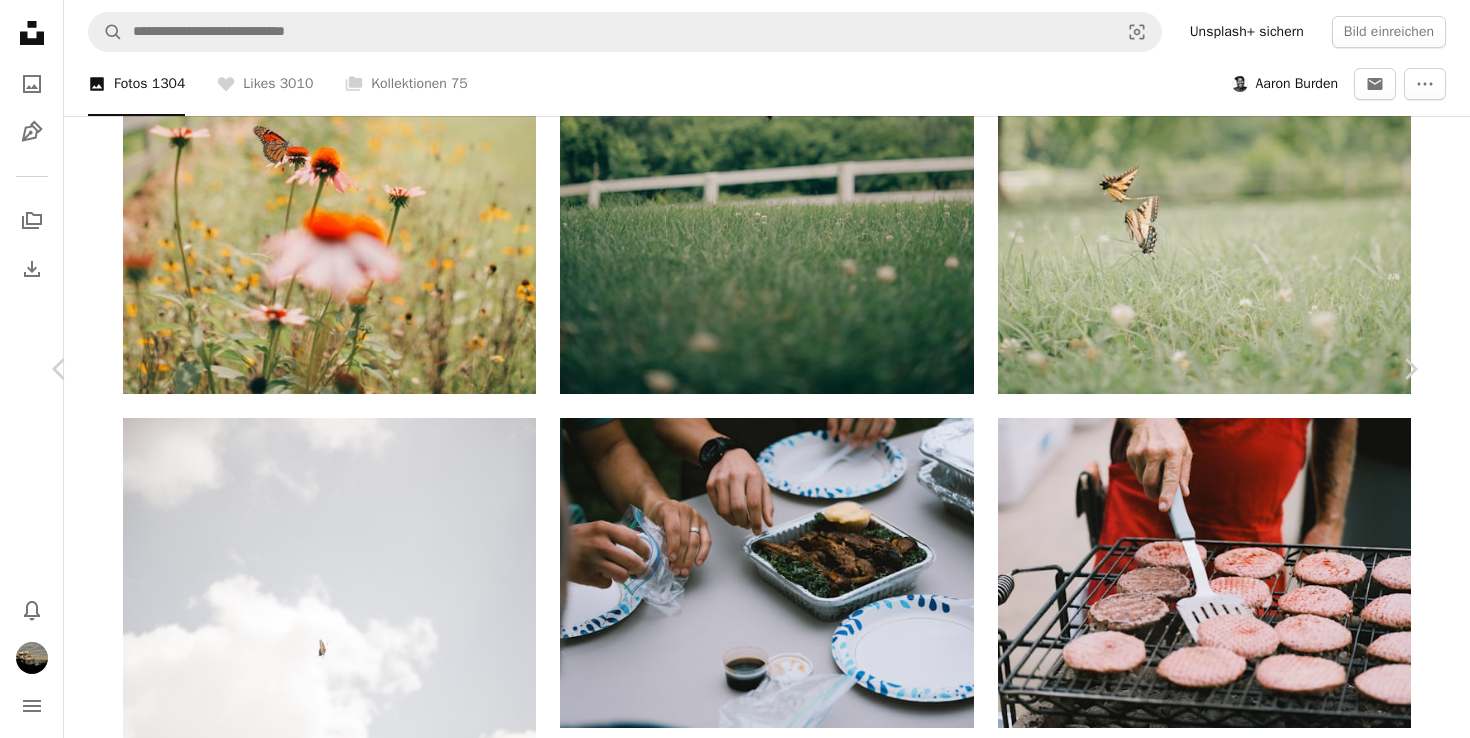 scroll, scrollTop: 582, scrollLeft: 0, axis: vertical 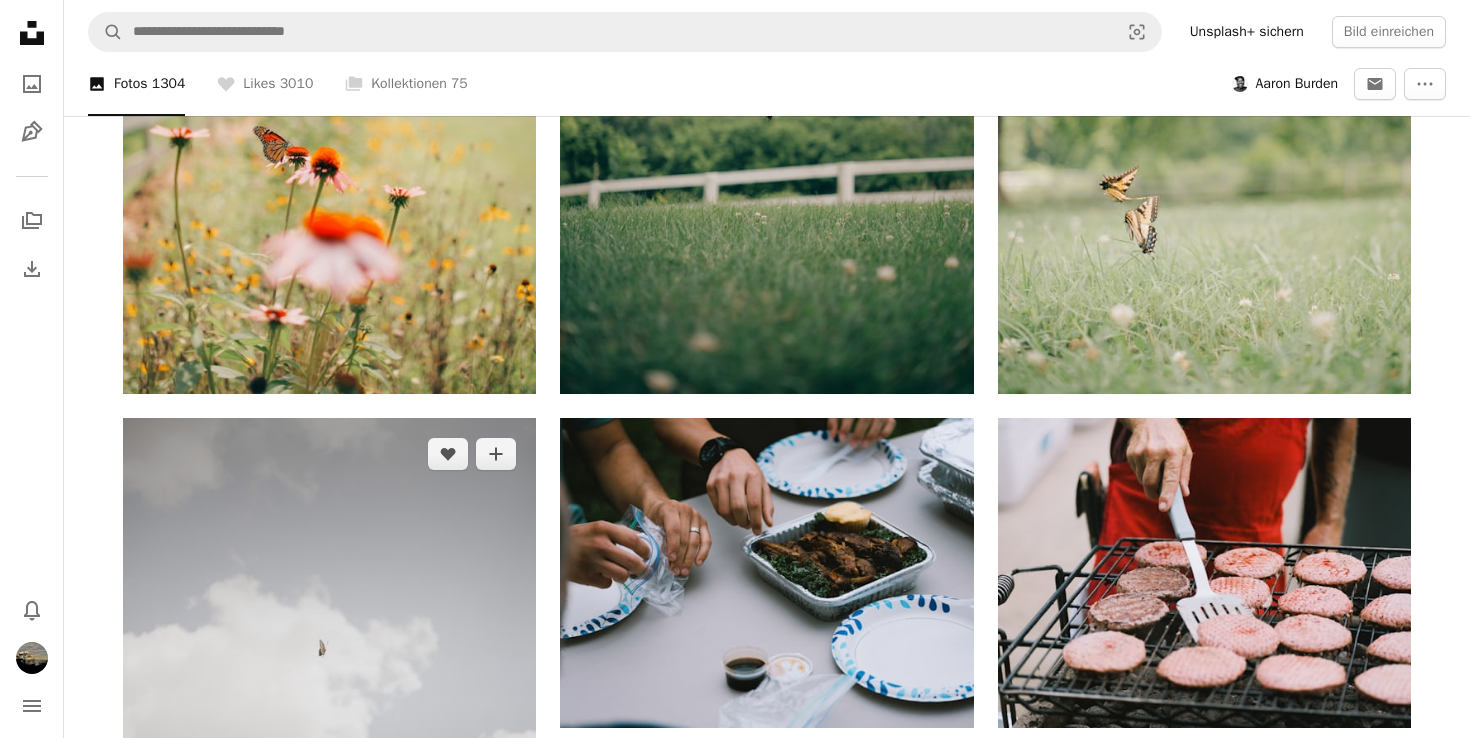 click at bounding box center [329, 693] 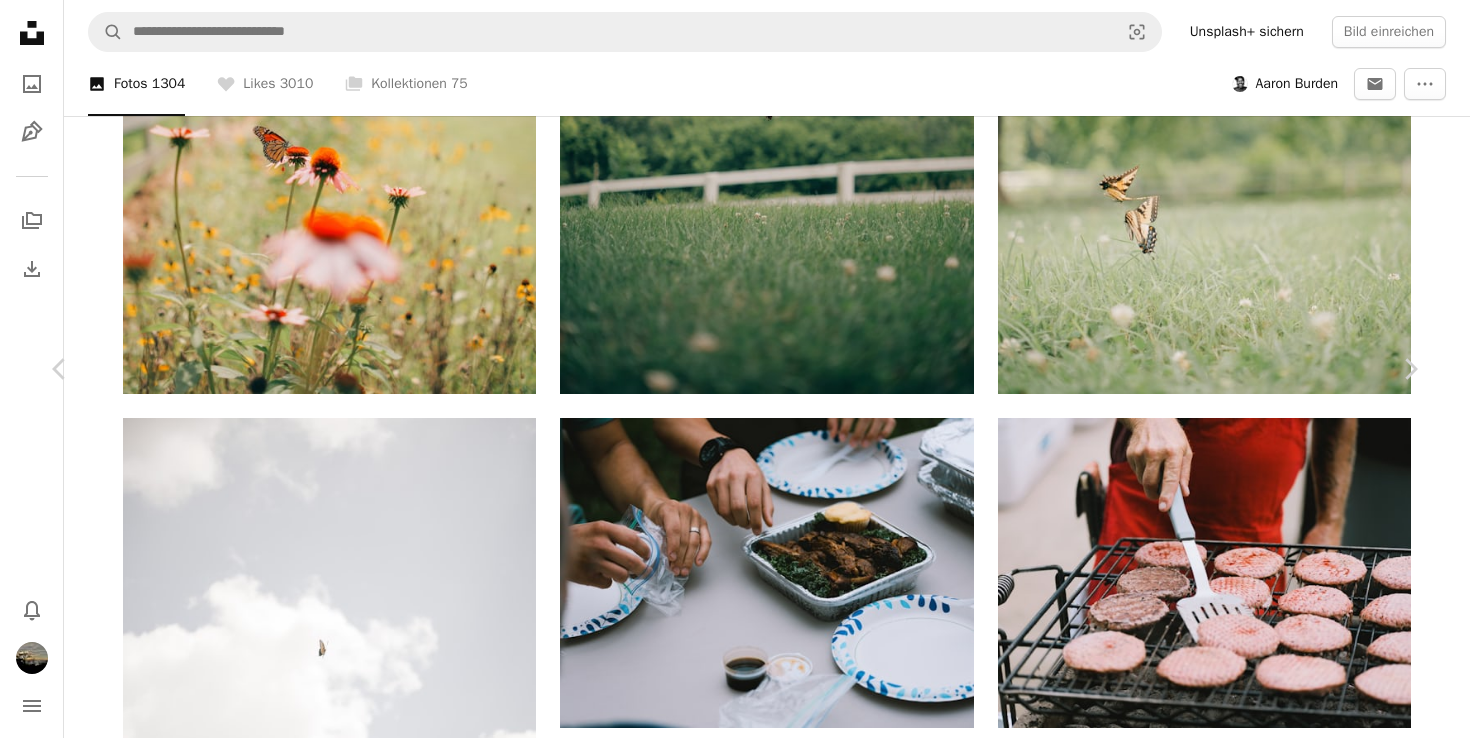scroll, scrollTop: 246, scrollLeft: 0, axis: vertical 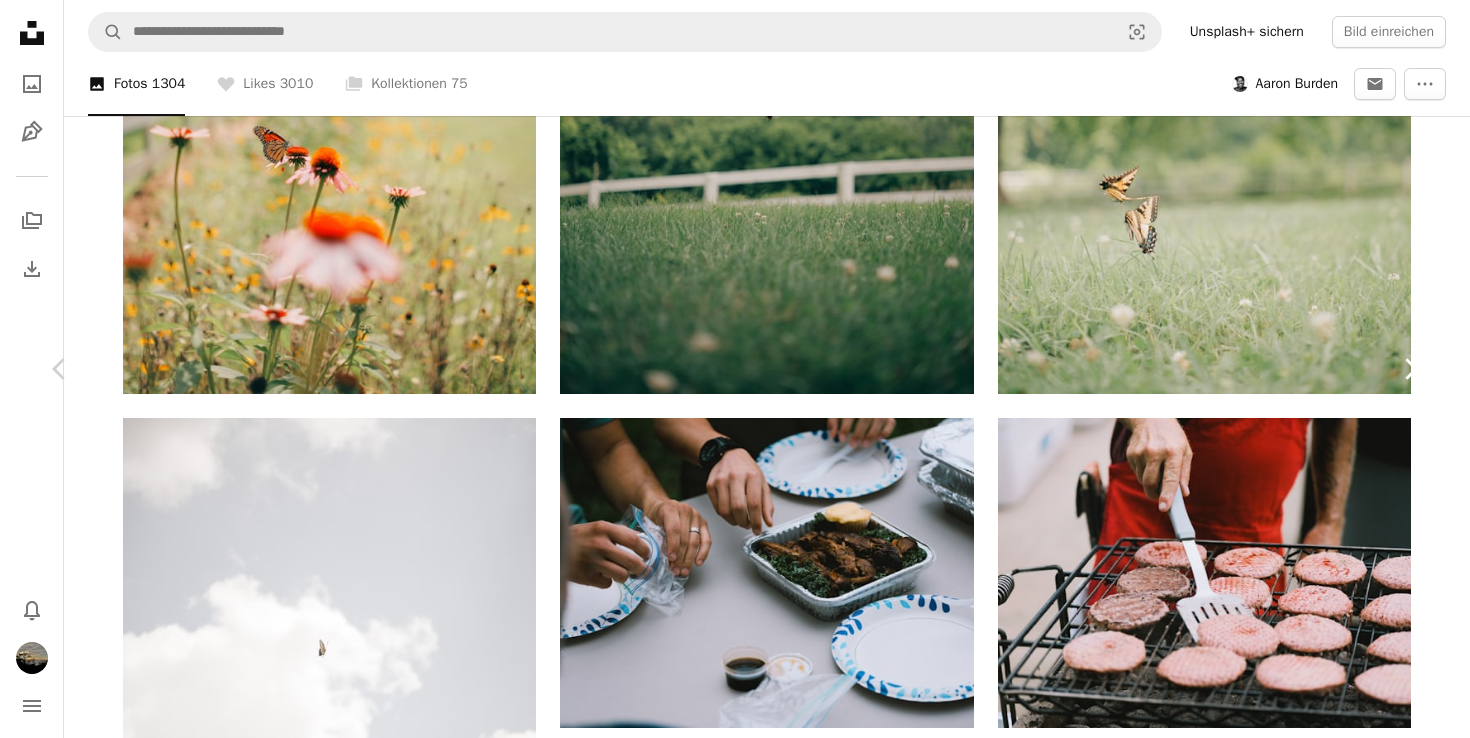 click on "Chevron right" 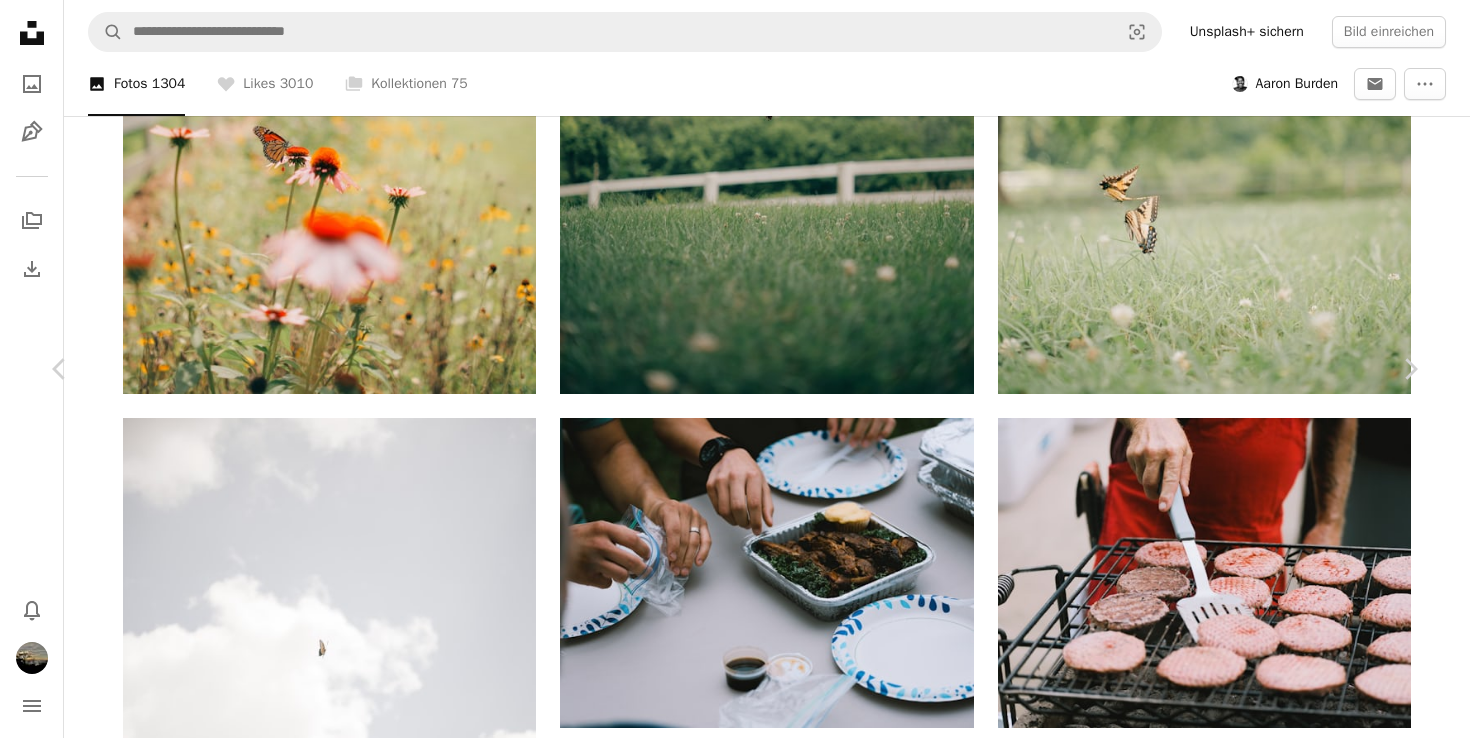 scroll, scrollTop: 345, scrollLeft: 0, axis: vertical 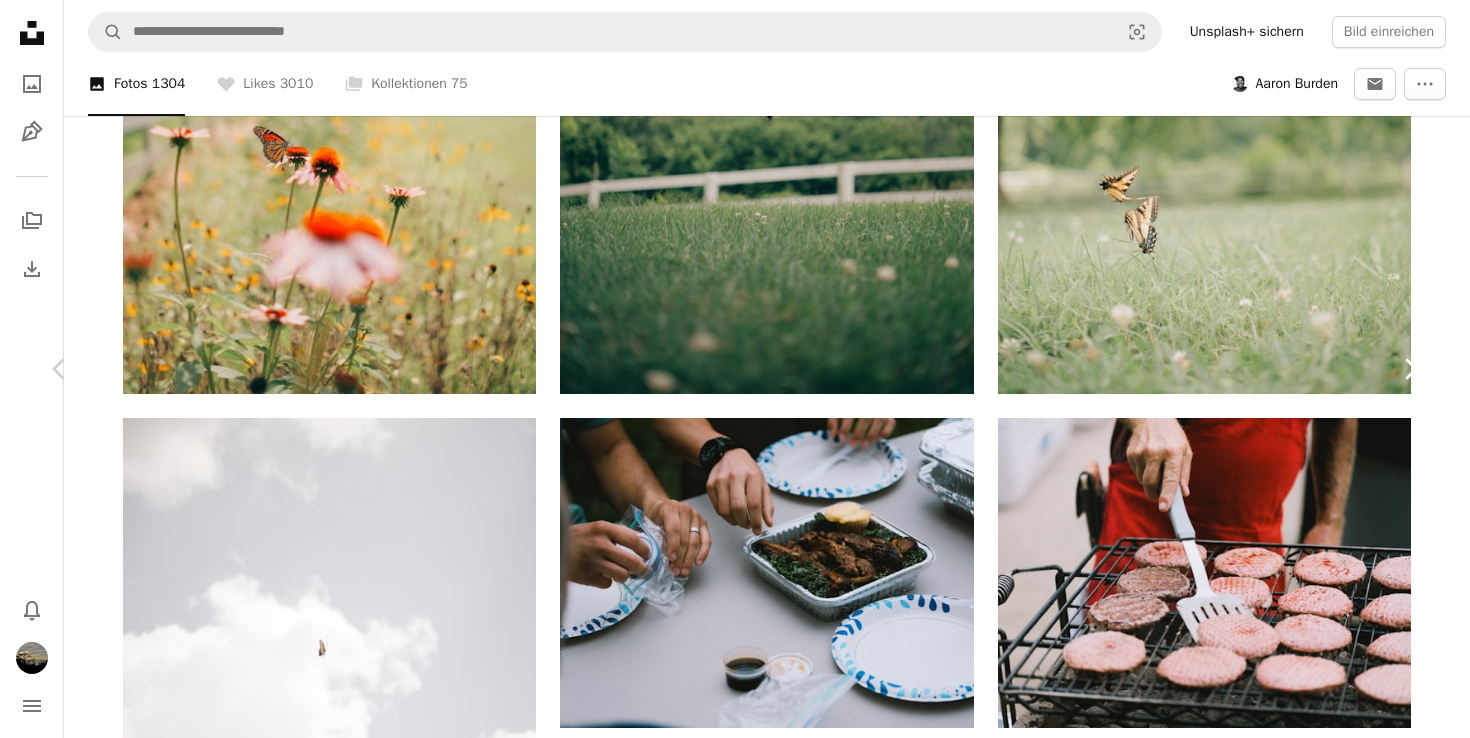 click on "Chevron right" 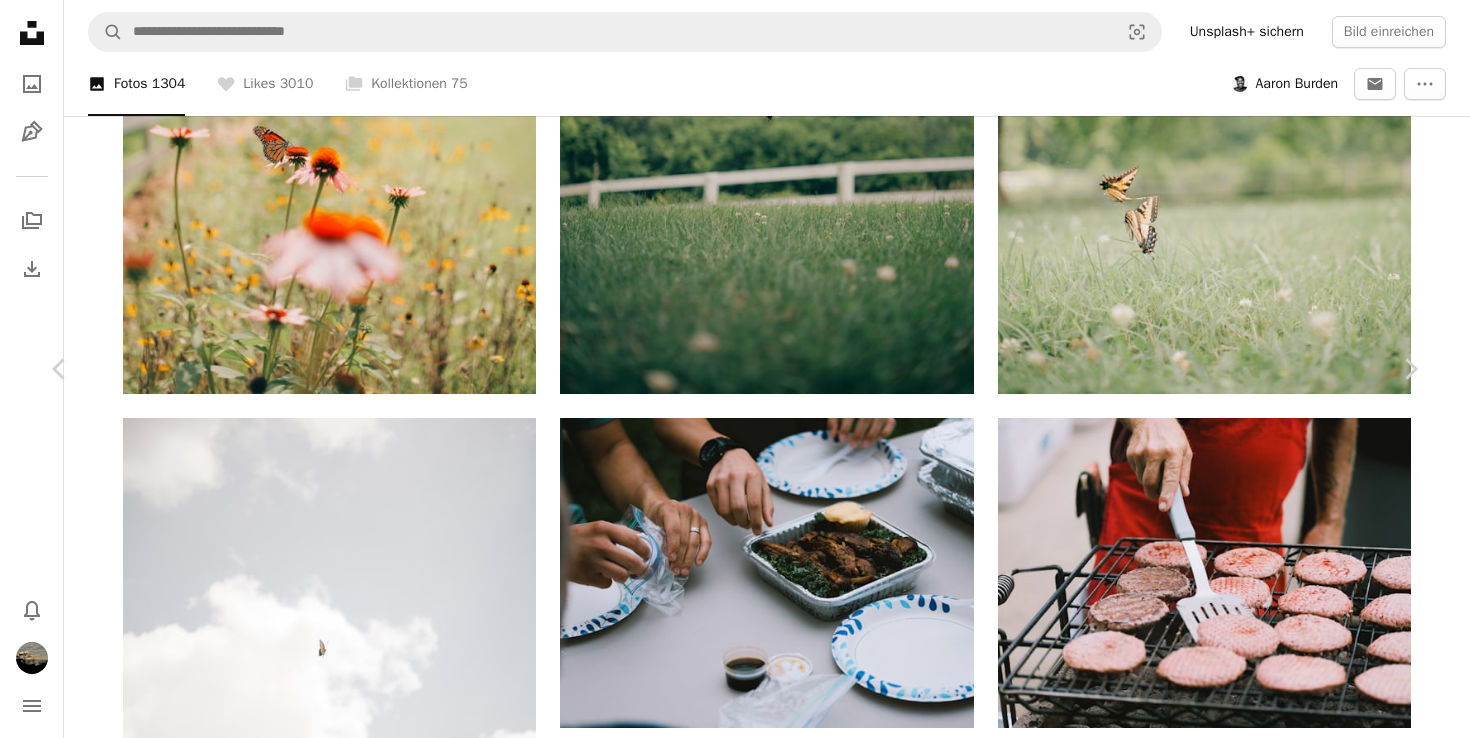scroll, scrollTop: 289, scrollLeft: 0, axis: vertical 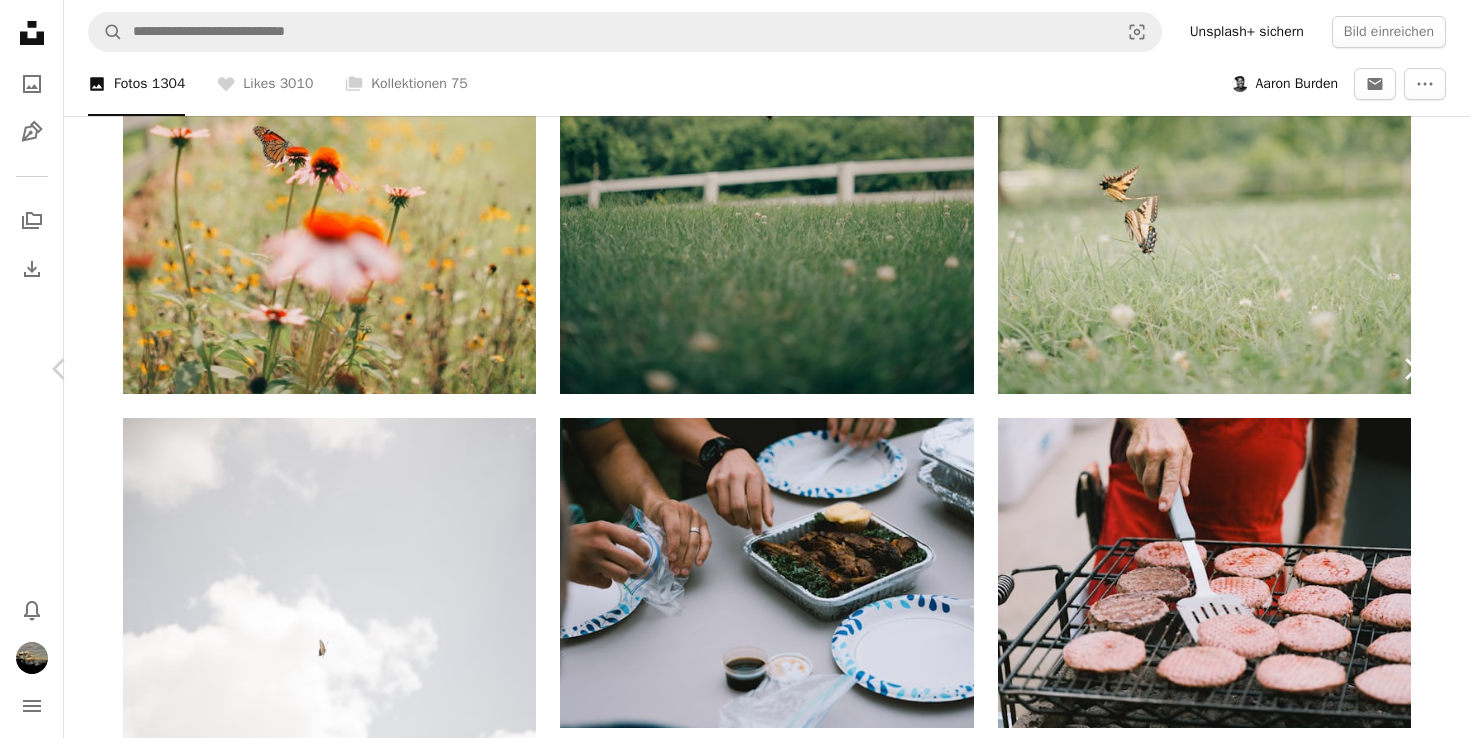 click on "Chevron right" 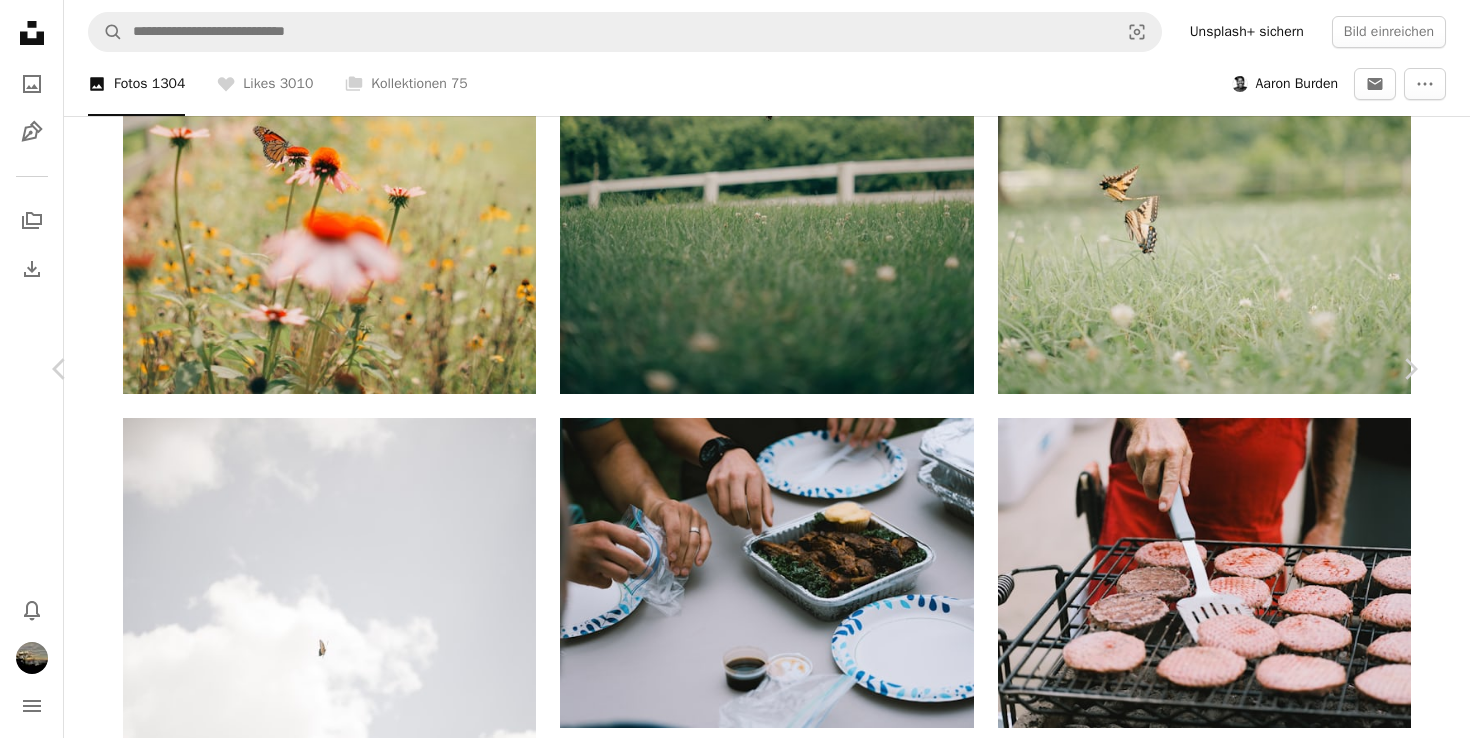 scroll, scrollTop: 339, scrollLeft: 0, axis: vertical 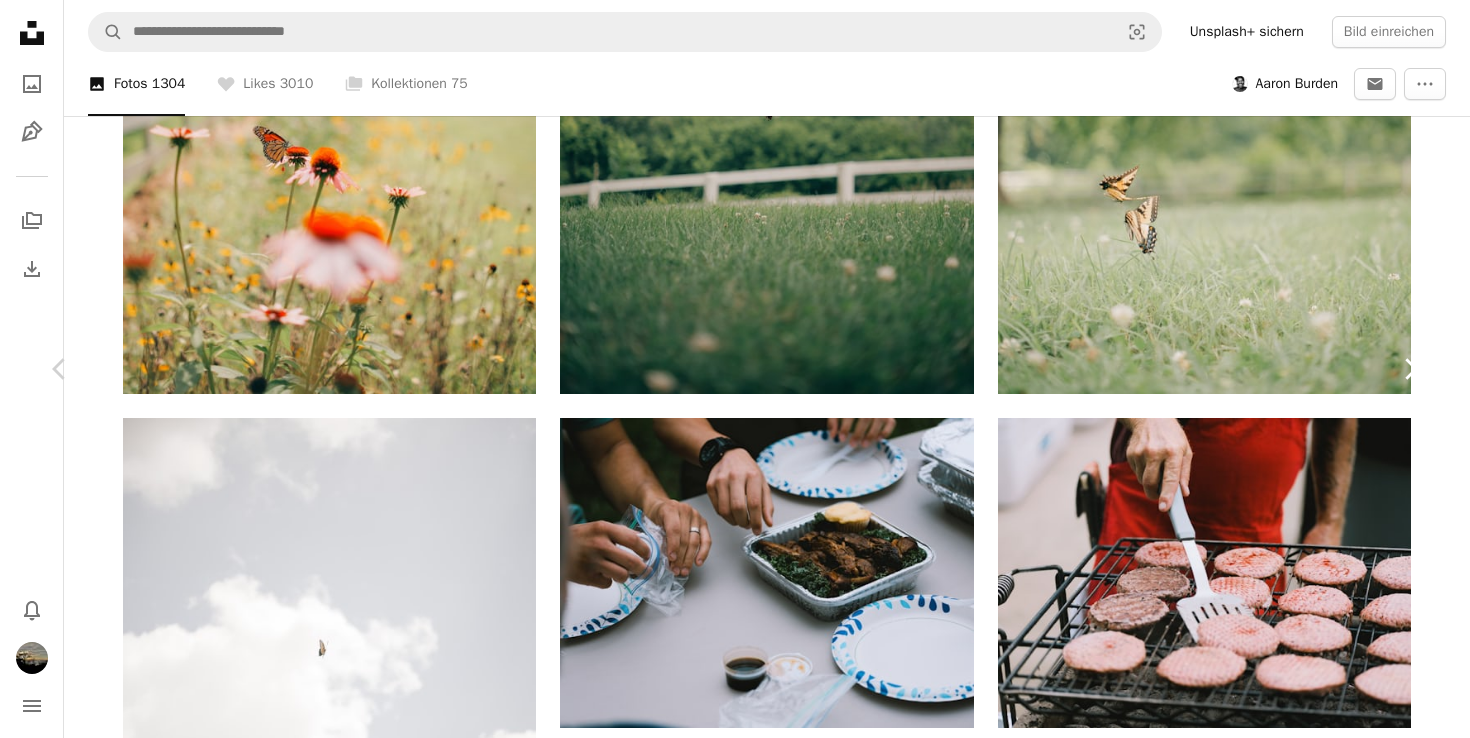 click on "Chevron right" 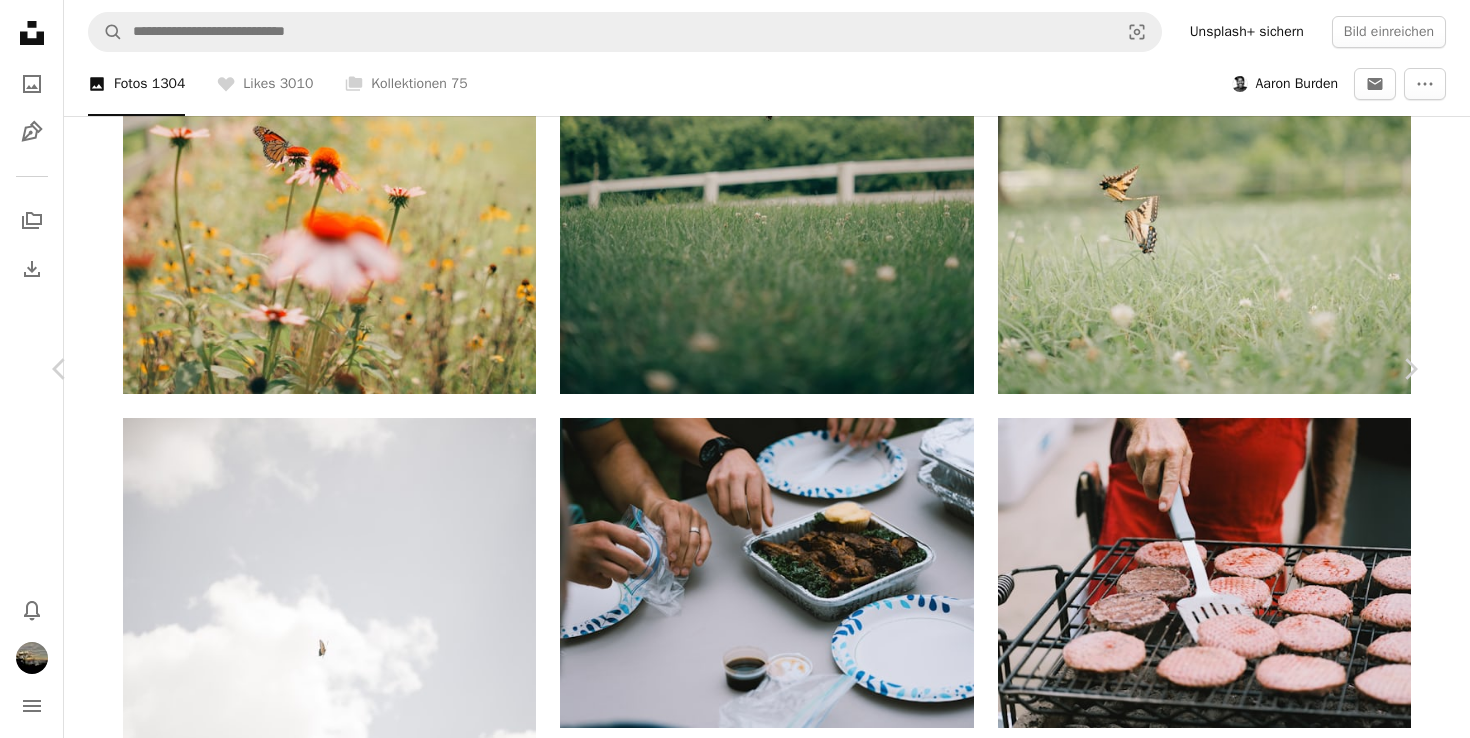 scroll 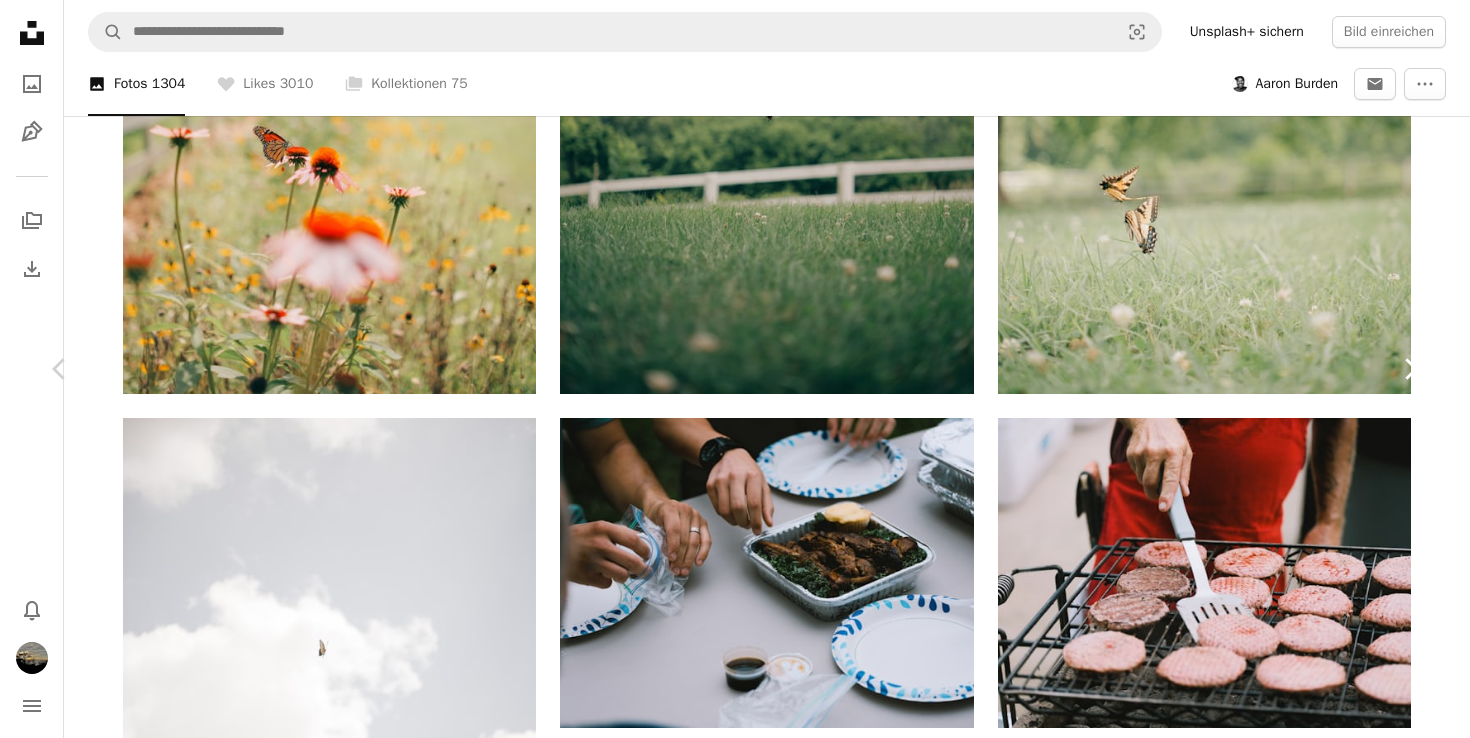 click 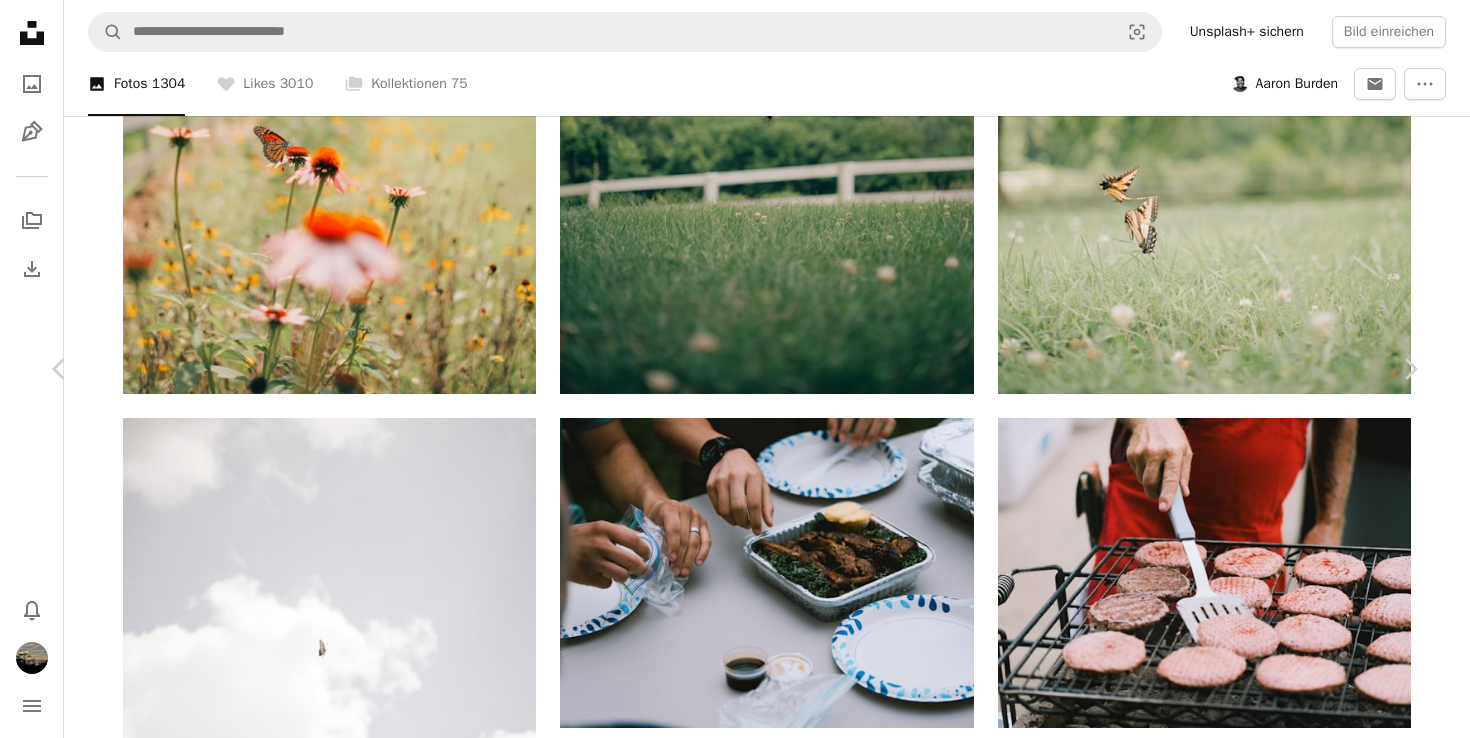 click on "An X shape Chevron left Chevron right Aaron Burden aaronburden A heart A plus sign Bild bearbeiten   Plus sign for Unsplash+ Herunterladen Chevron down Zoom in Aufrufe 1.519 Downloads 41 A forward-right arrow Teilen Info icon Info More Actions A map marker The Pier at Garden City, South Waccamaw Drive, Garden City, SC, USA Calendar outlined Veröffentlicht  vor 2 Wochen Camera Panasonic, DC-S9 Safety Kostenlos zu verwenden im Rahmen der  Unsplash Lizenz Mensch USA Brücke Hafen Dock Pfeiler Hafenviertel Gartenstadt Ähnliche Bilder A heart A plus sign Bailey Alexander Für Anfragen verfügbar A checkmark inside of a circle Arrow pointing down Plus sign for Unsplash+ A heart A plus sign Getty Images Für  Unsplash+ A lock   Herunterladen A heart A plus sign Carlos Bastias Für Anfragen verfügbar A checkmark inside of a circle Arrow pointing down A heart A plus sign Brandon Griggs Arrow pointing down A heart A plus sign Chris Rosiak Für Anfragen verfügbar A checkmark inside of a circle Arrow pointing down" at bounding box center [735, 3569] 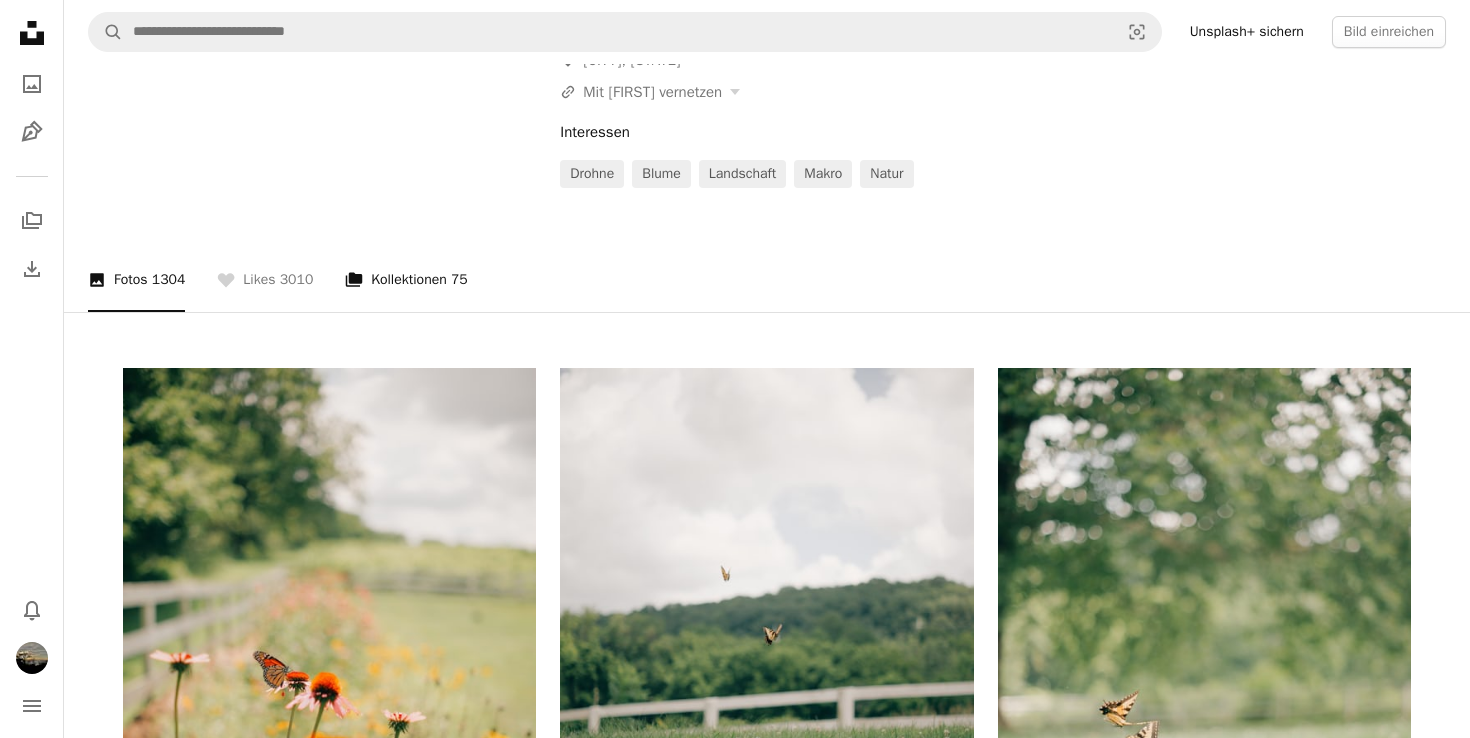 click on "A stack of folders Kollektionen   75" at bounding box center (406, 280) 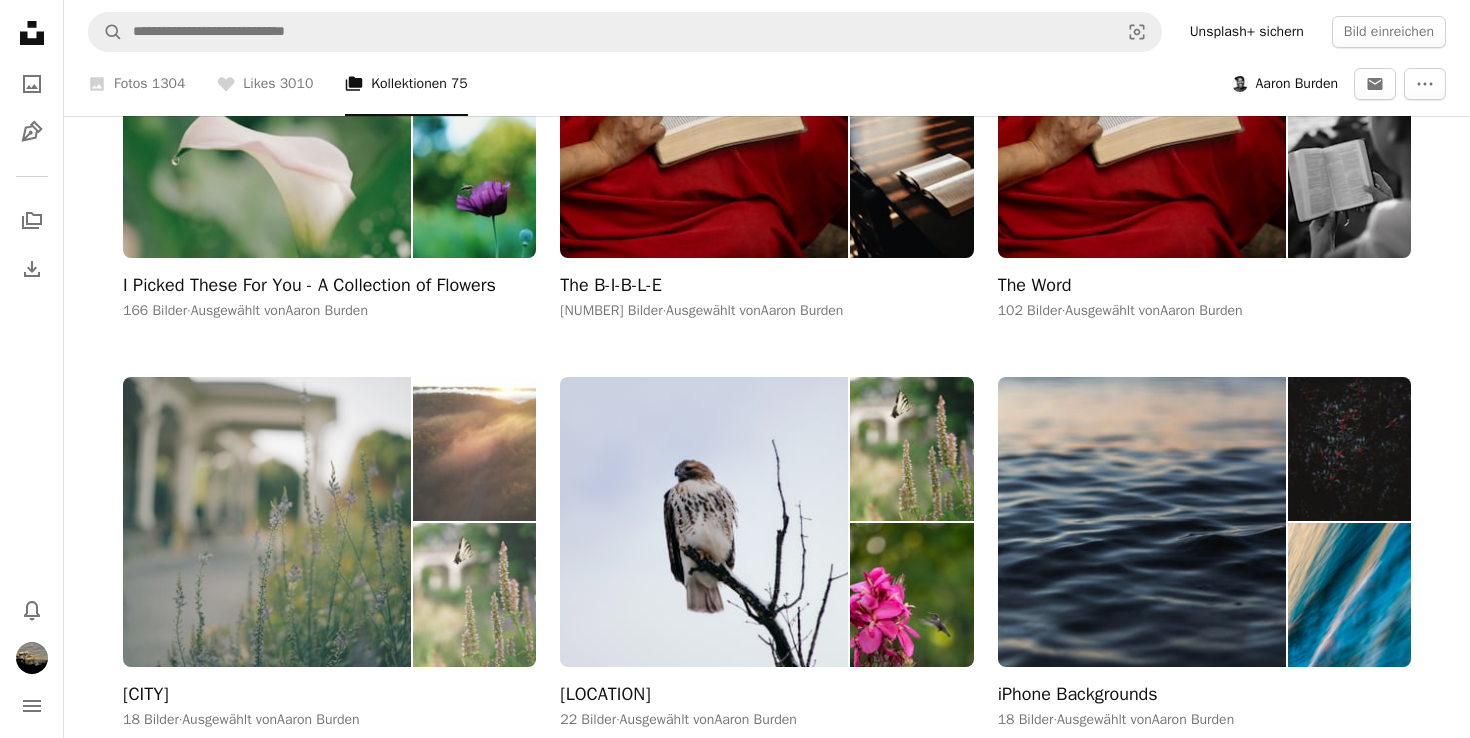 click at bounding box center [267, 521] 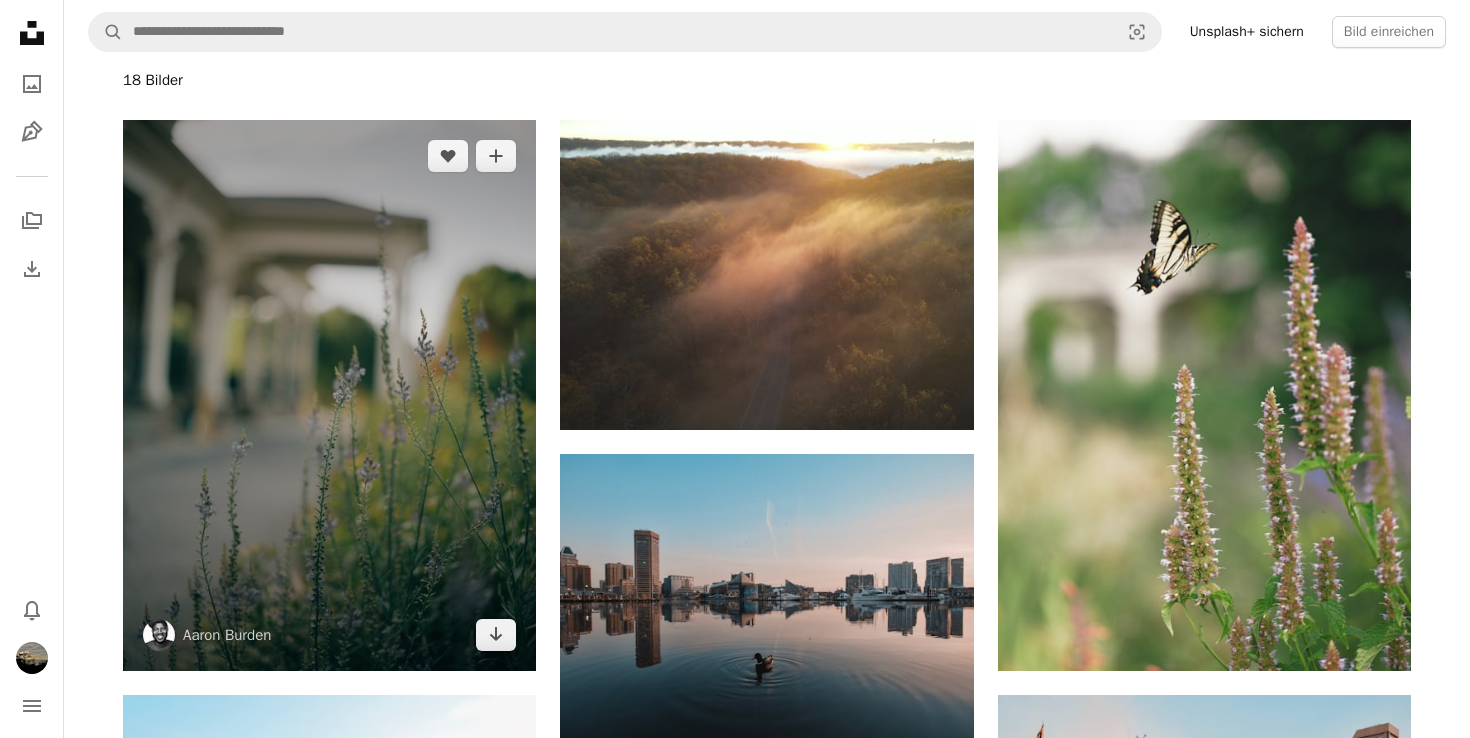 click at bounding box center (329, 395) 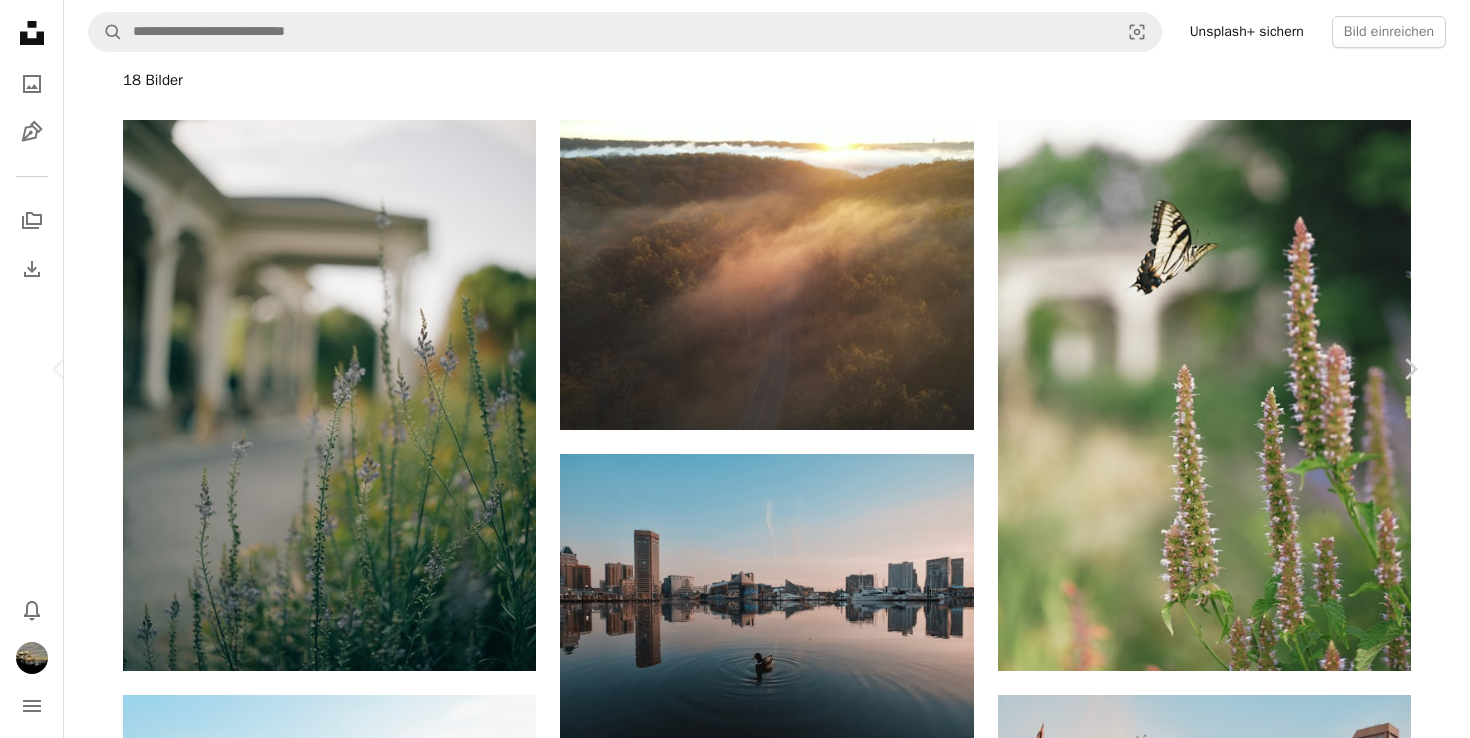 click on "Chevron left" 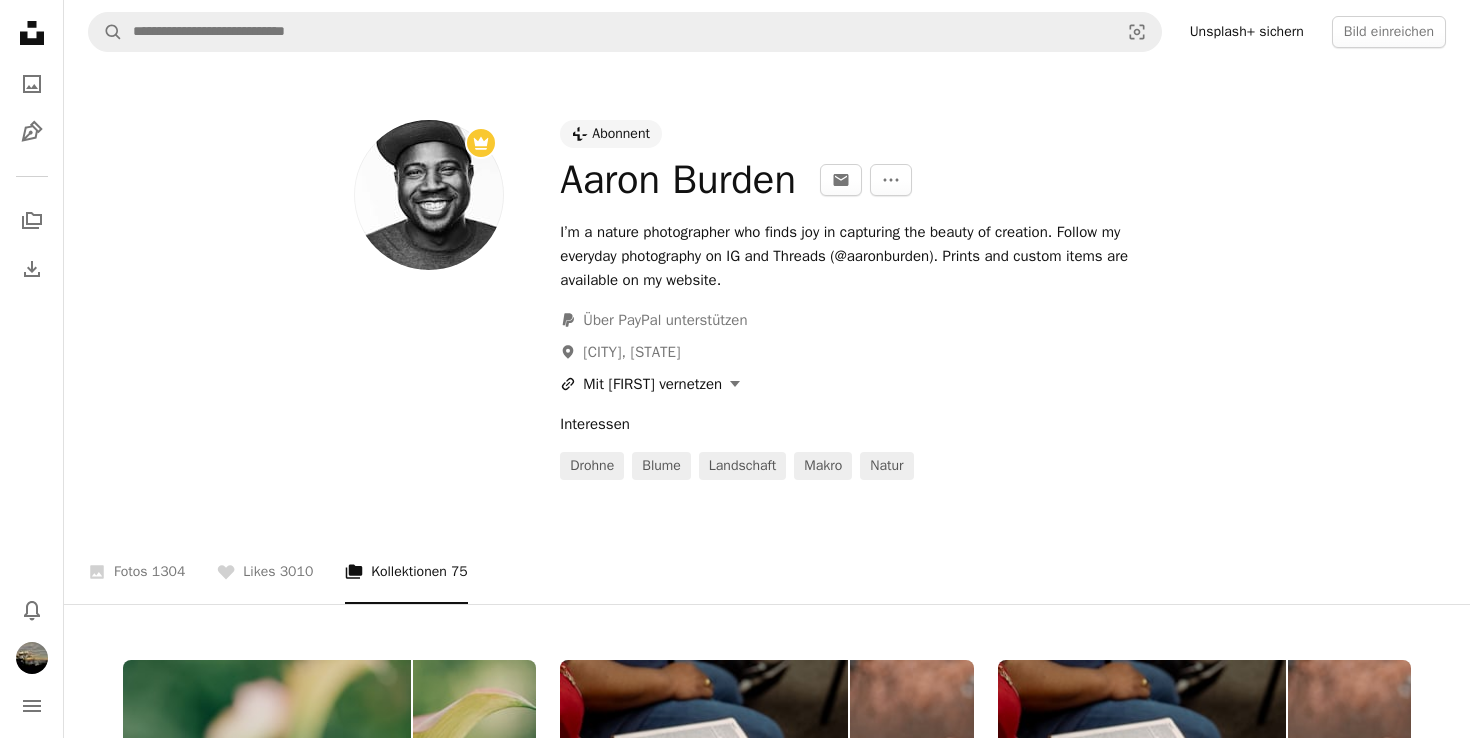 click on "A URL sharing icon (chains) Mit [FIRST] vernetzen" at bounding box center (650, 384) 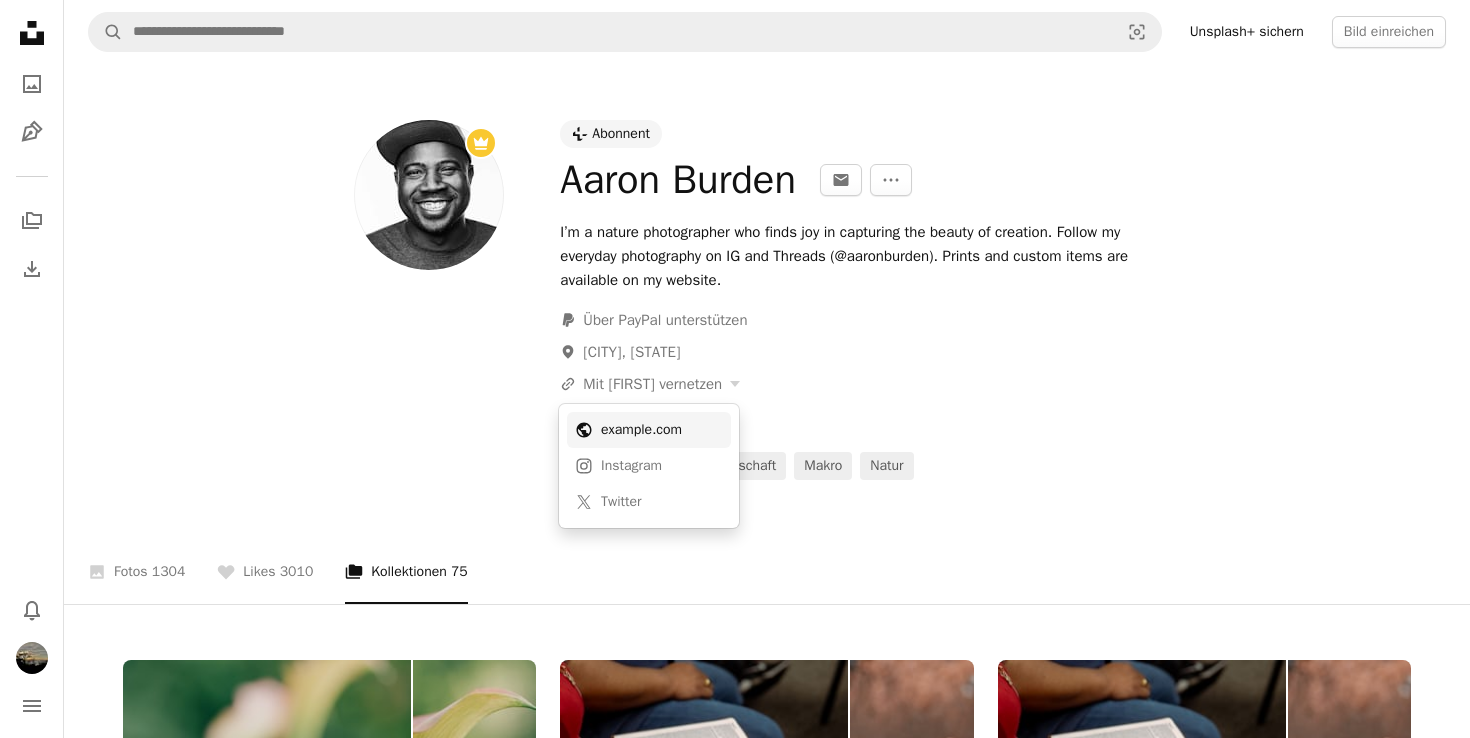 click on "example.com" at bounding box center (662, 430) 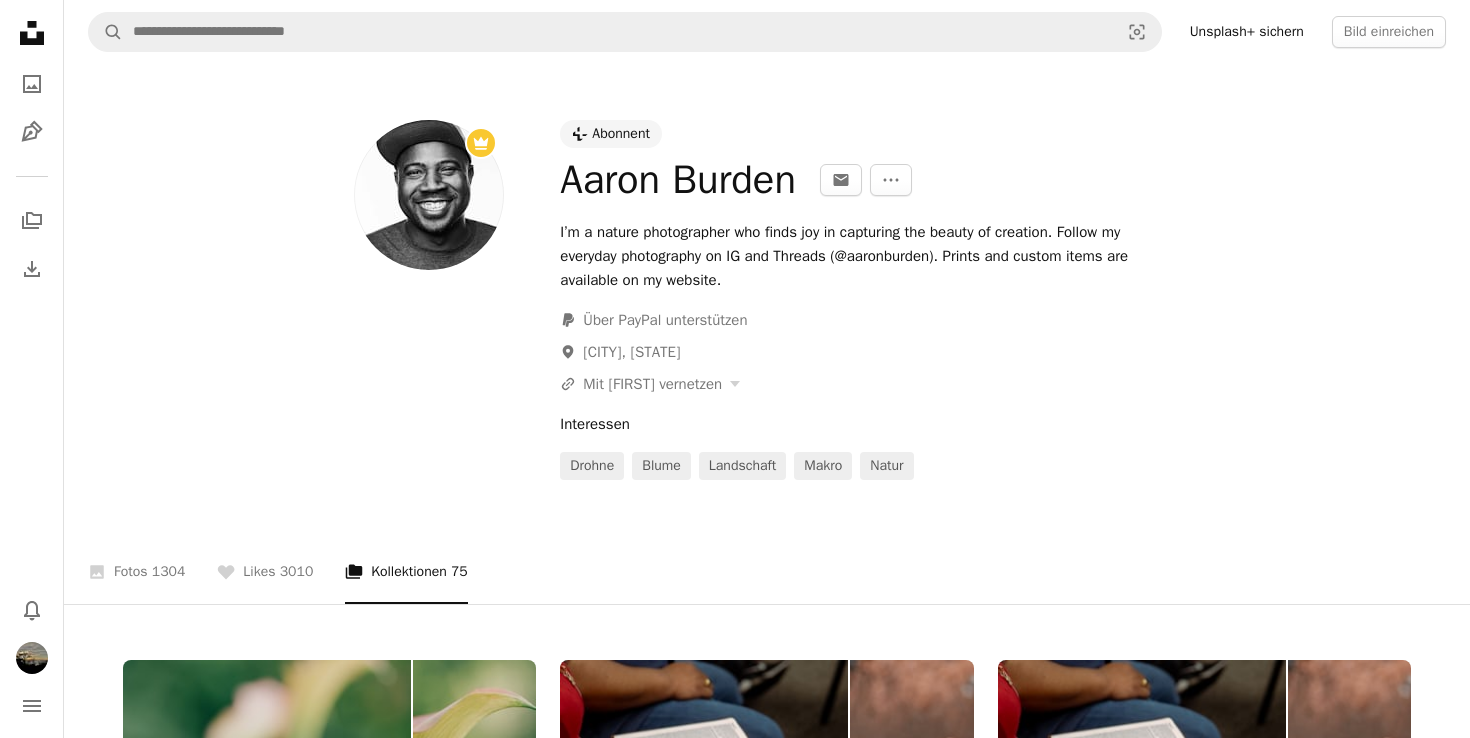 click on "Abonnent" at bounding box center (621, 134) 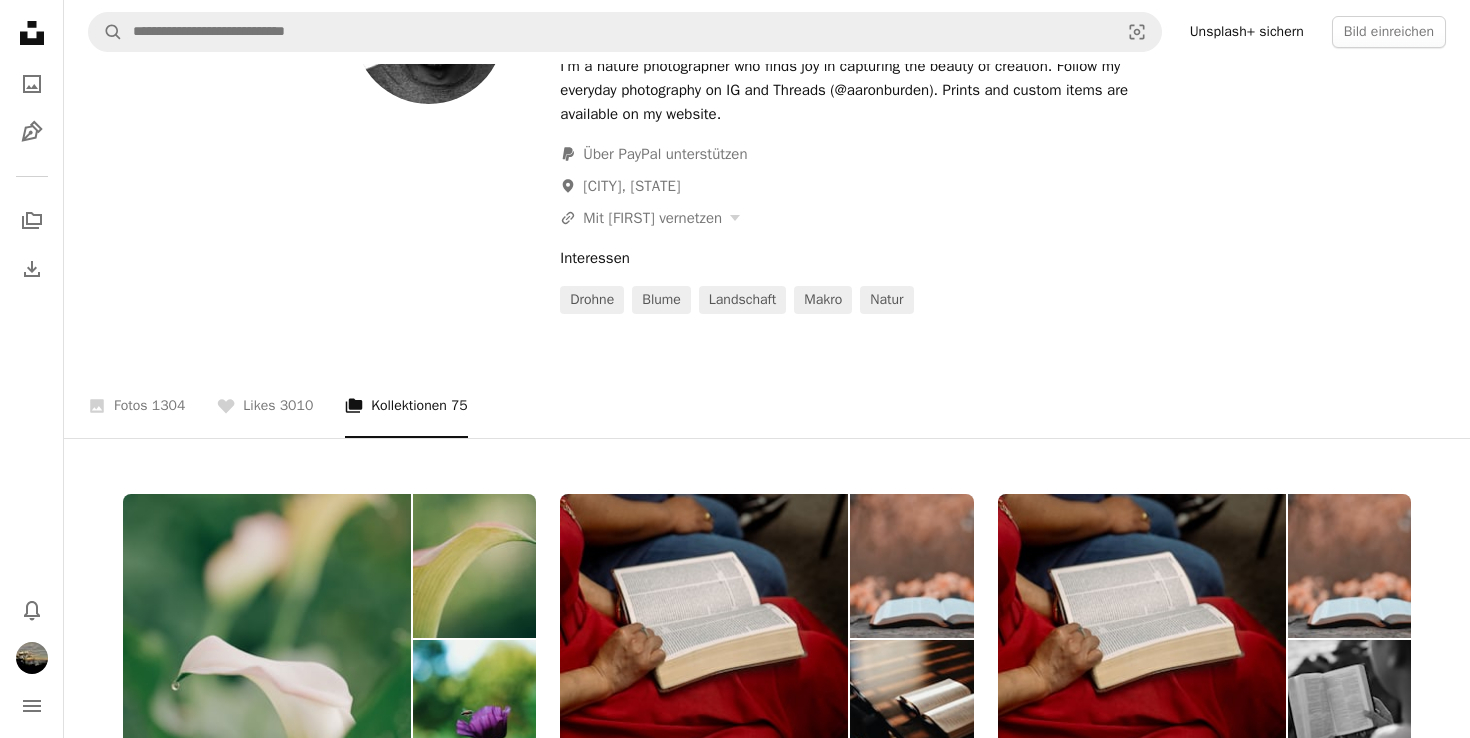 scroll, scrollTop: 0, scrollLeft: 0, axis: both 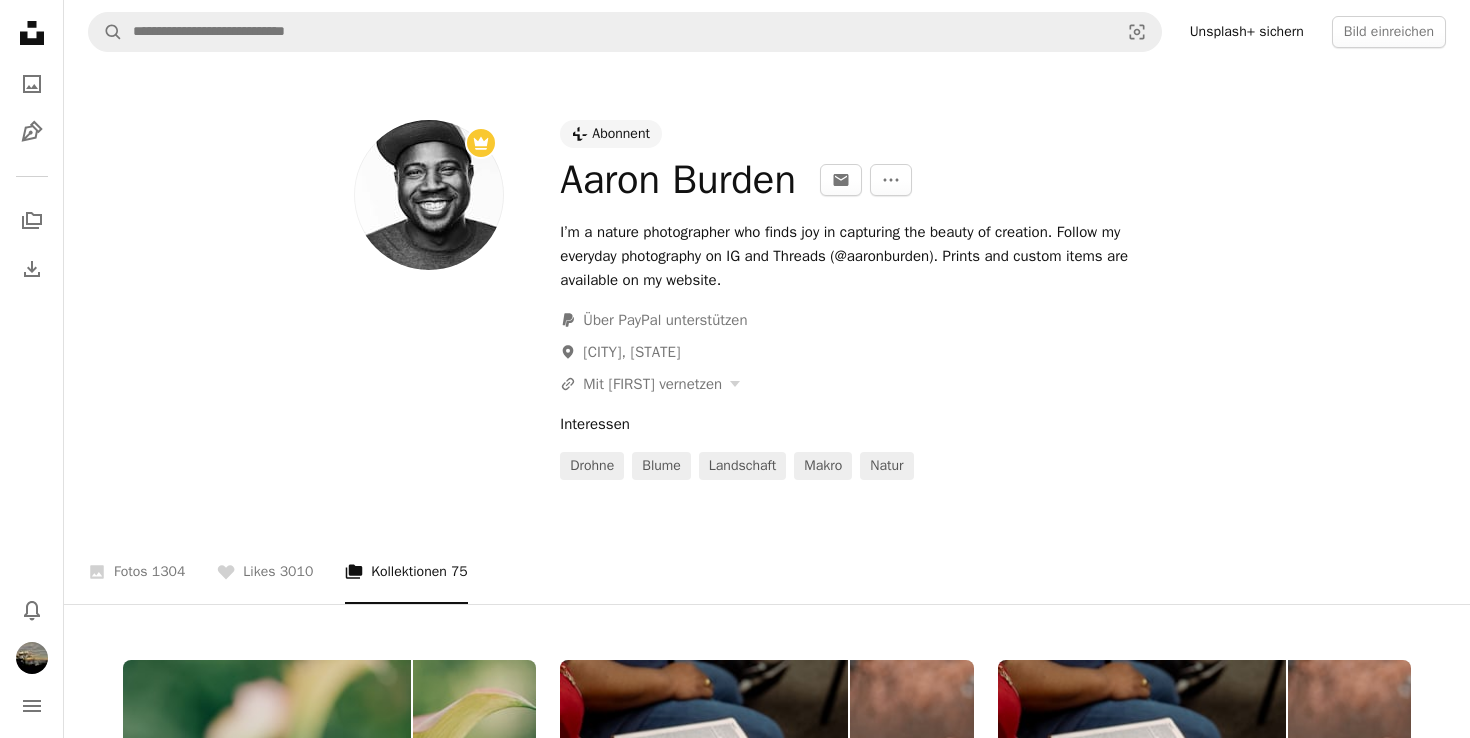click on "I’m a nature photographer who finds joy in capturing the beauty of creation. Follow my everyday photography on IG and Threads (@aaronburden). Prints and custom items are available on my website." at bounding box center (857, 256) 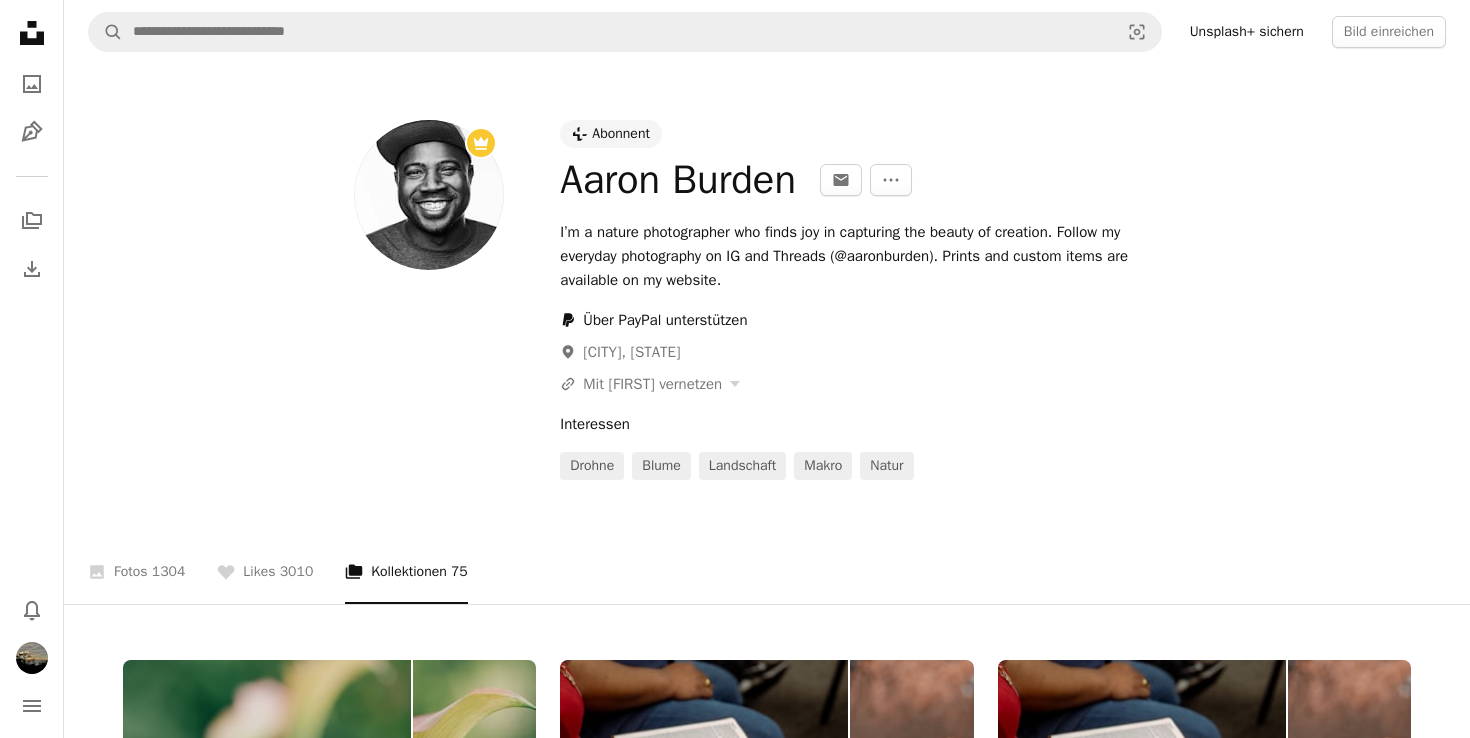 click on "PayPal icon Über PayPal unterstützen" at bounding box center (653, 320) 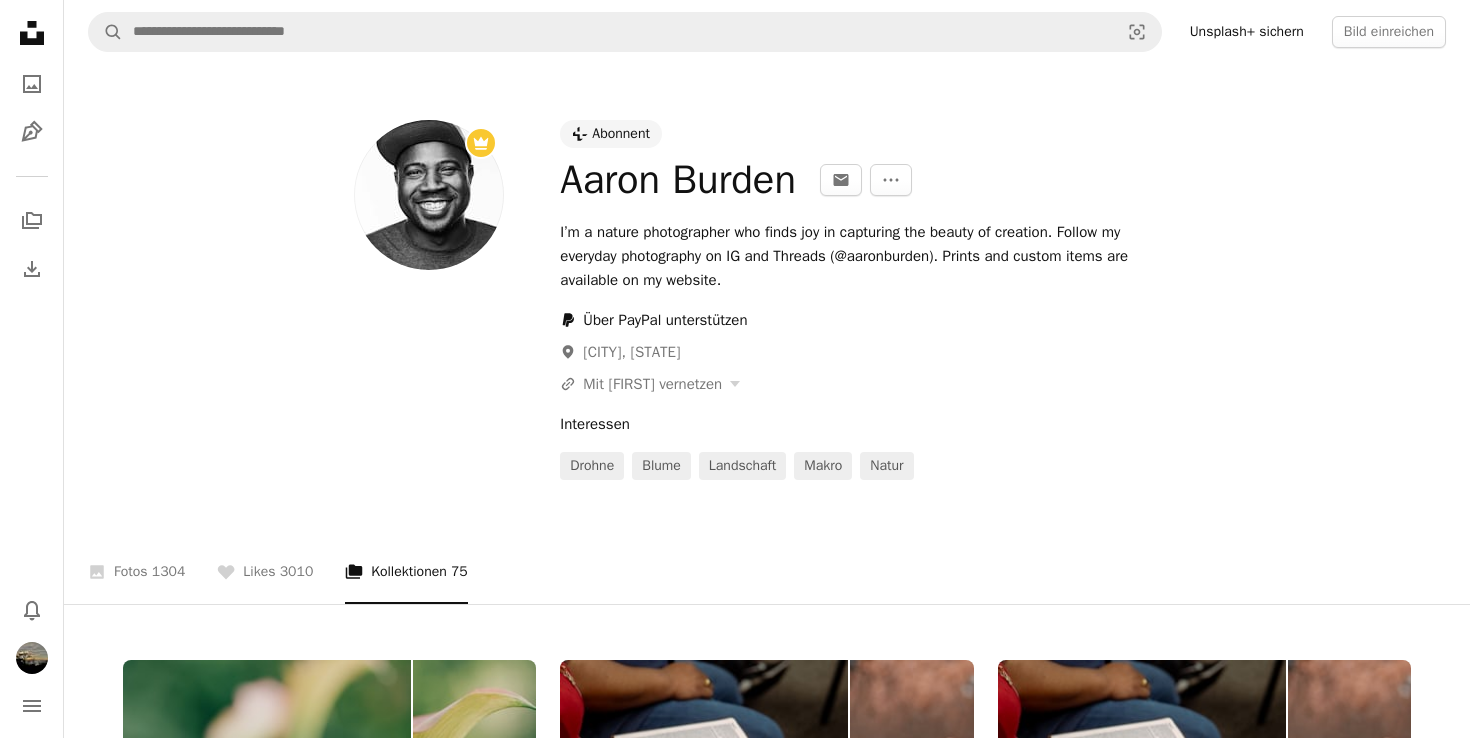 click on "PayPal icon Über PayPal unterstützen" at bounding box center (653, 320) 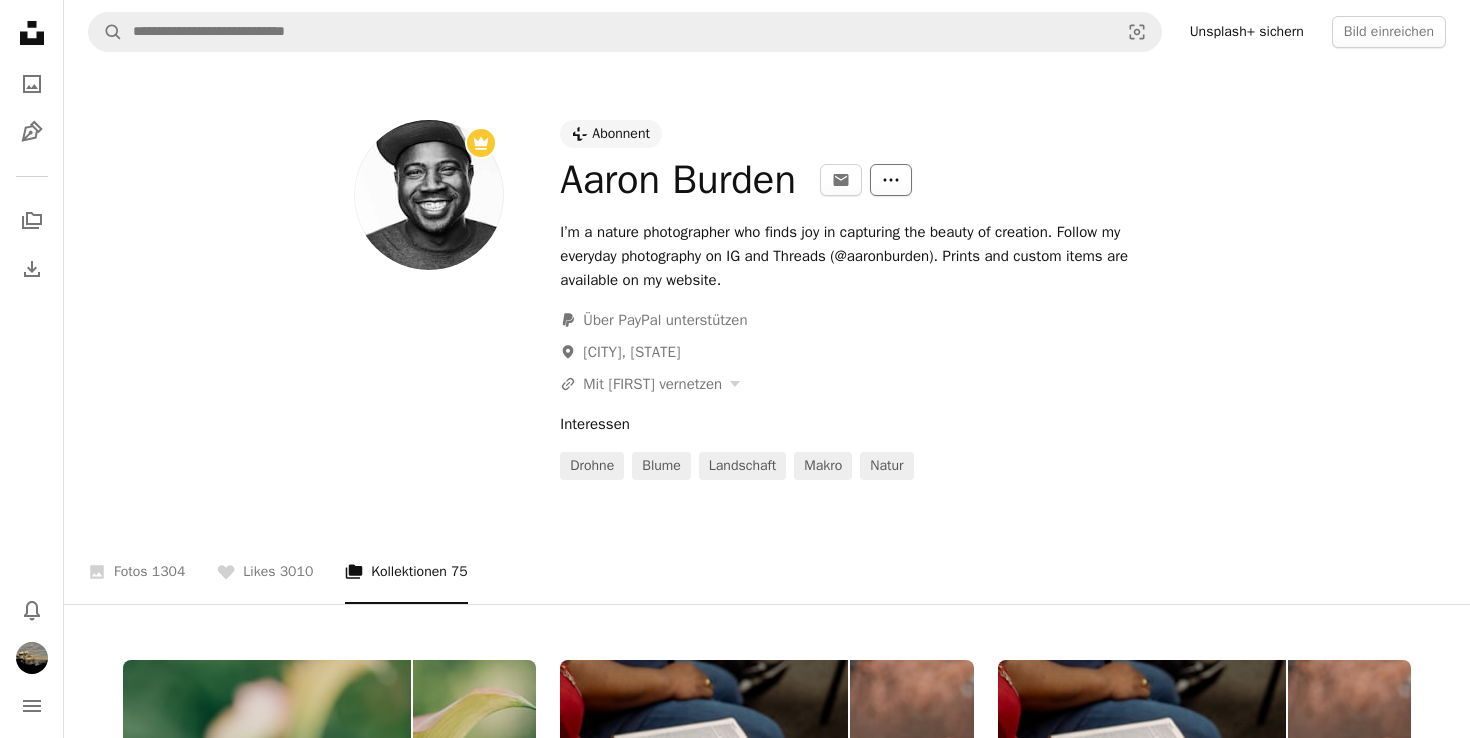 click 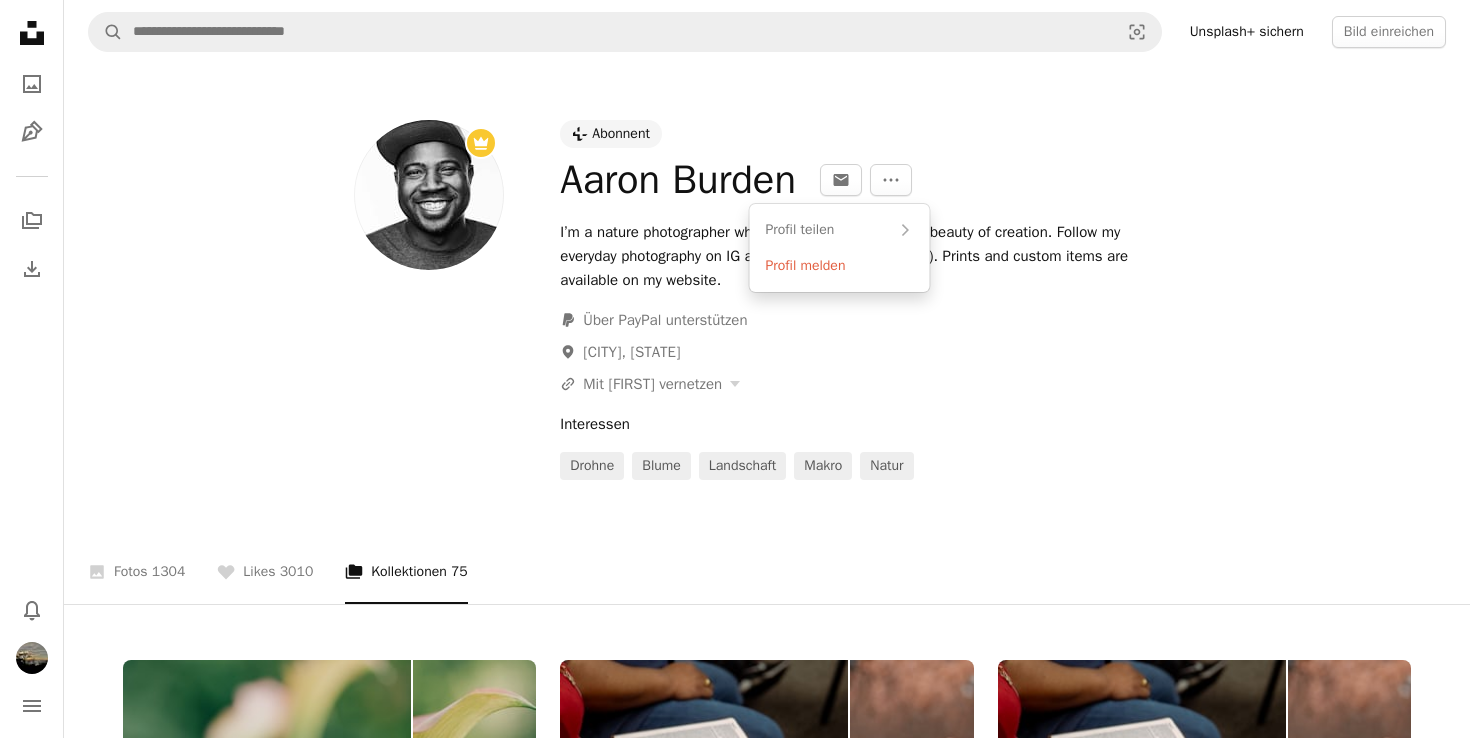 click on "Unsplash logo Unsplash-Startseite A photo Pen Tool A stack of folders Download Bell navigation menu A magnifying glass Visual search Unsplash+ sichern Bild einreichen Plus sign for Unsplash+ Abonnent Aaron Burden An envelope More Actions I’m a nature photographer who finds joy in capturing the beauty of creation. Follow my everyday photography on IG and Threads (@aaronburden). Prints and custom items are available on my website. PayPal icon Über PayPal unterstützen A map marker Baltimore, MD A URL sharing icon (chains) Mit Aaron vernetzen Interessen Drohne Blume Landschaft Makro Natur A photo Fotos   1304 A heart Likes   3010 A stack of folders Kollektionen   75 I Picked These For You - A Collection of Flowers 166 Bilder  ·  Ausgewählt von  Aaron Burden The B-I-B-L-E 172 Bilder  ·  Ausgewählt von  Aaron Burden The Word 102 Bilder  ·  Ausgewählt von  Aaron Burden Baltimore  18 Bilder  ·  Ausgewählt von  Aaron Burden Cylburn Arboretum 22 Bilder  ·  Ausgewählt von  Aaron Burden 18 Bilder  ·" at bounding box center [735, 2415] 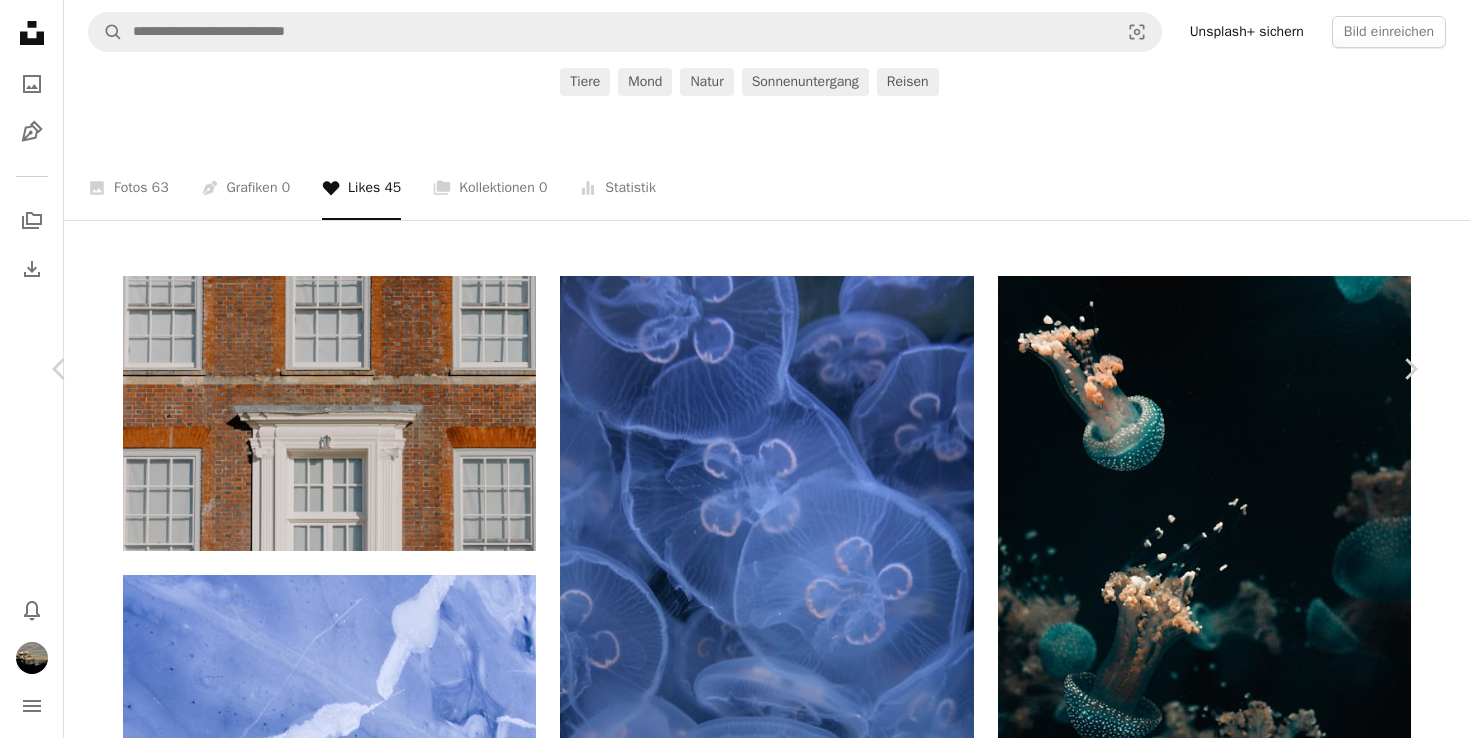 scroll, scrollTop: 587, scrollLeft: 0, axis: vertical 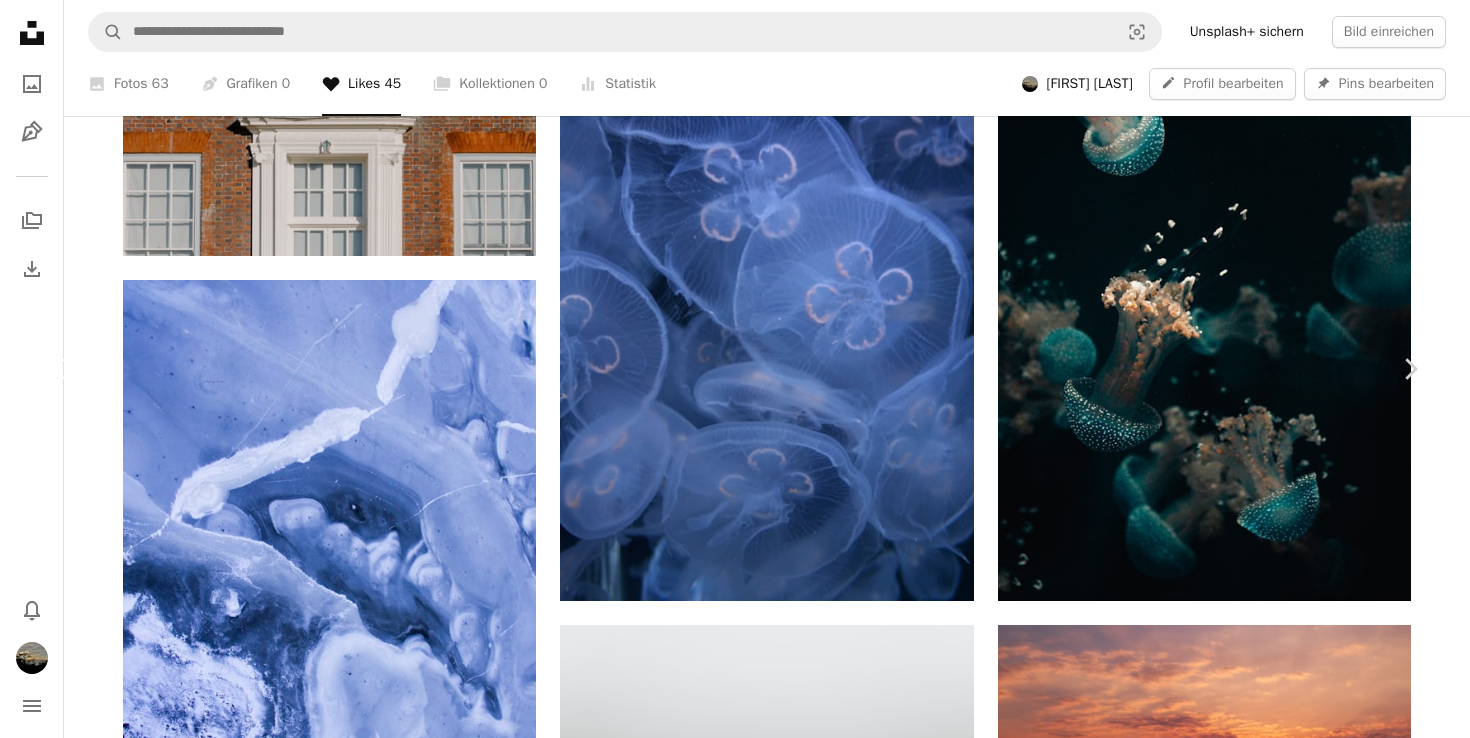 click on "Chevron left" at bounding box center [60, 369] 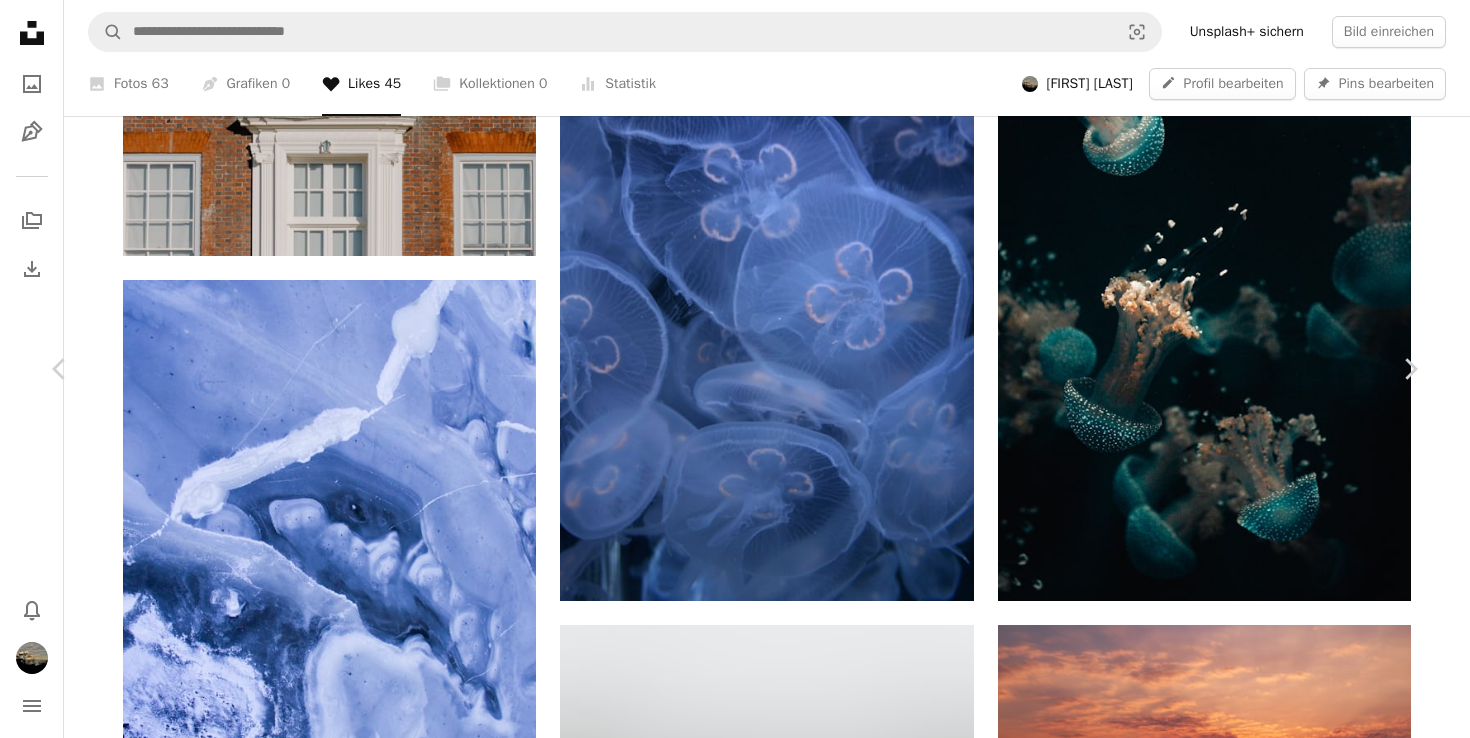 click on "_[LAST]" at bounding box center [205, 3698] 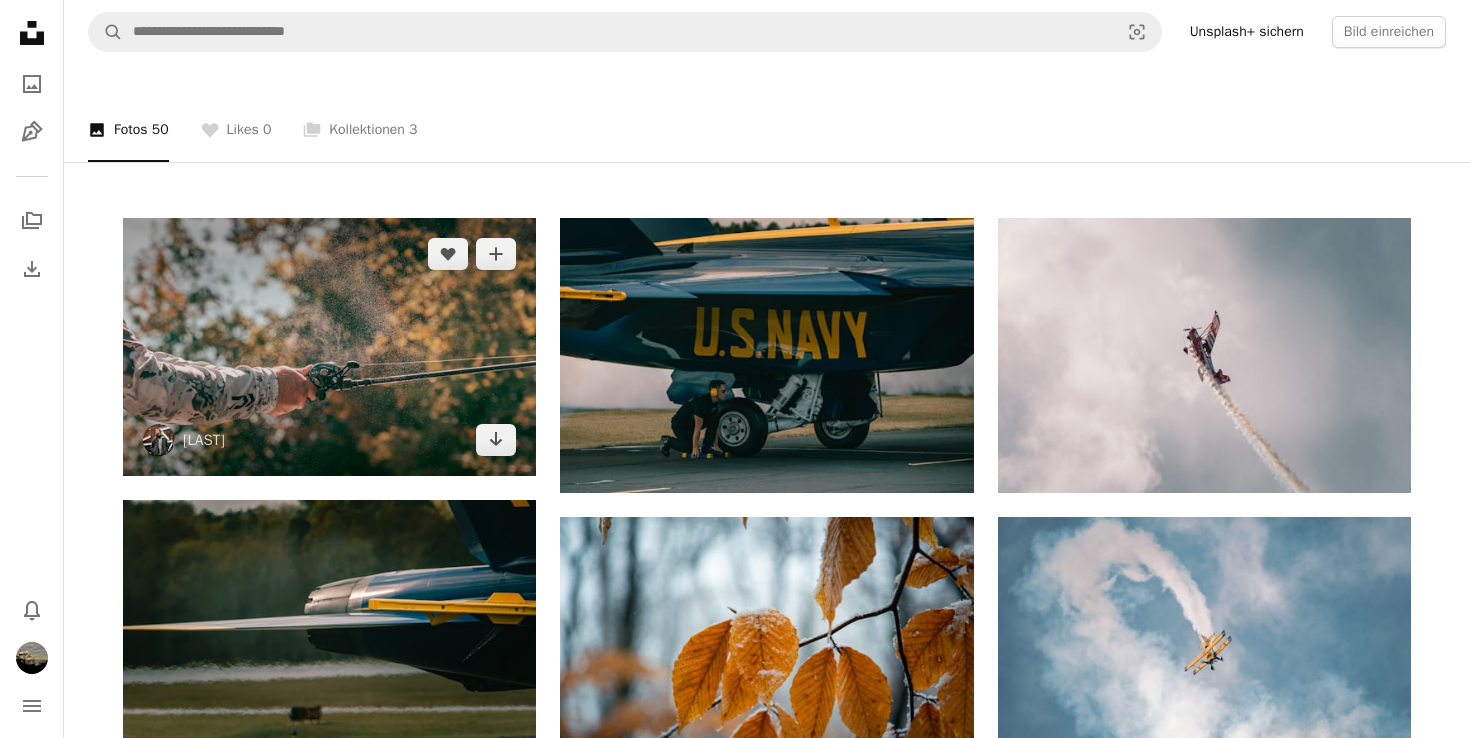 scroll, scrollTop: 377, scrollLeft: 0, axis: vertical 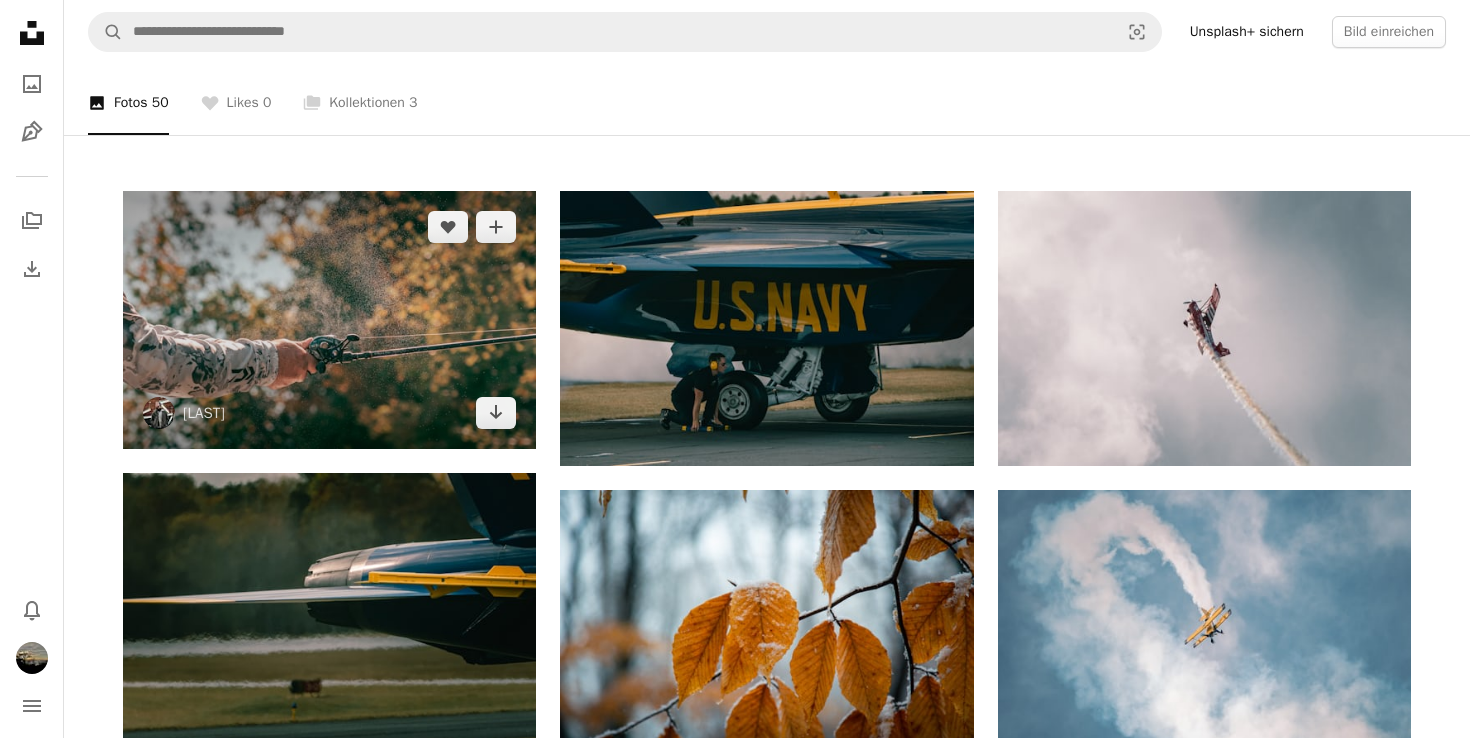 click at bounding box center [329, 320] 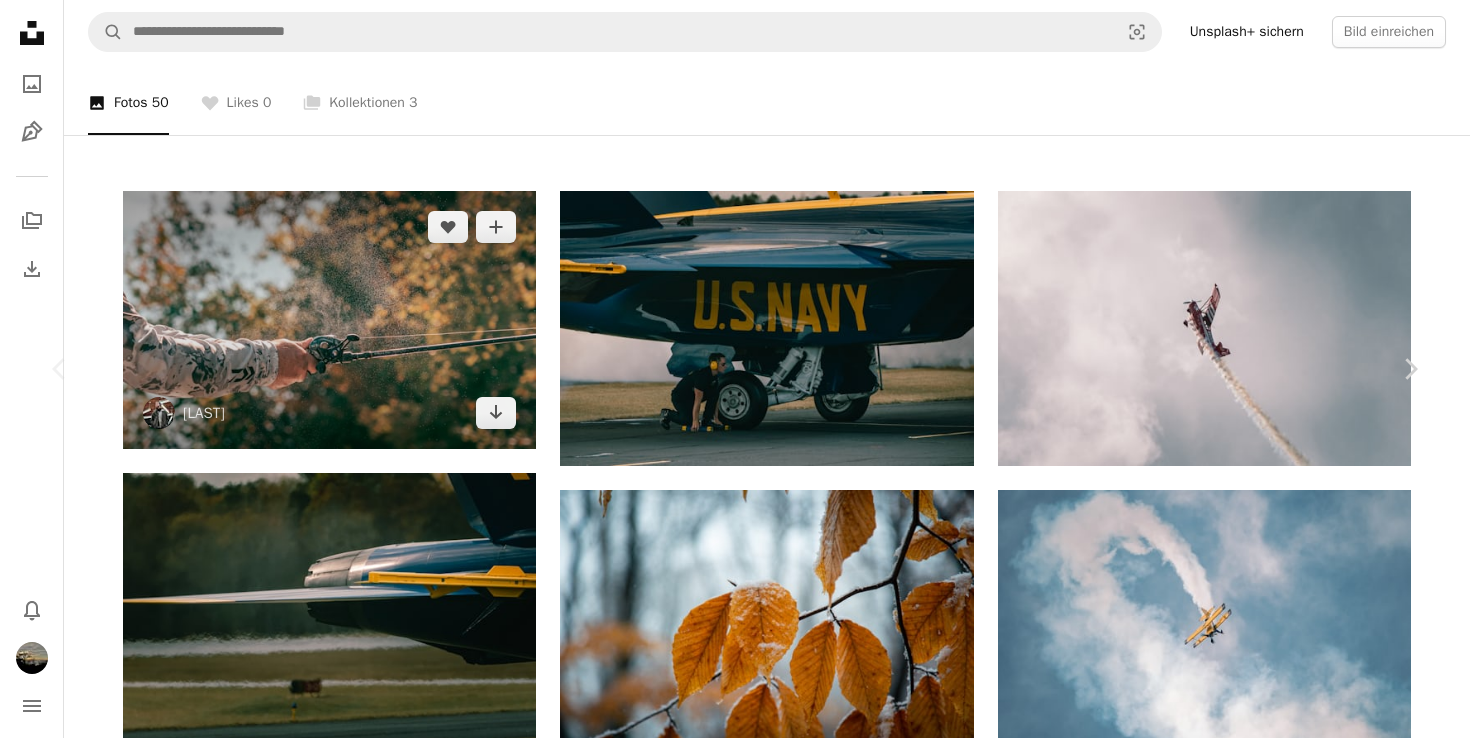 scroll, scrollTop: 65, scrollLeft: 0, axis: vertical 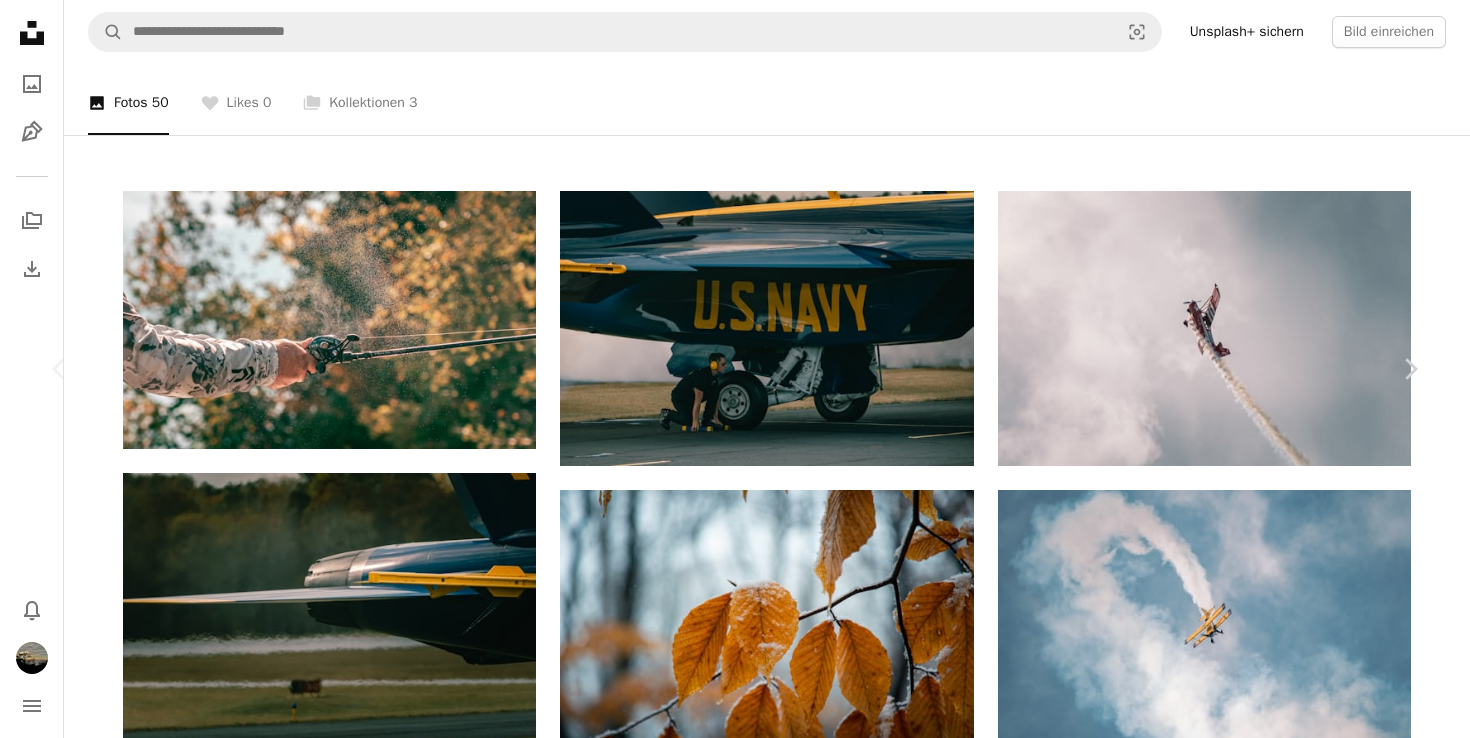 click on "An X shape Chevron left Chevron right Ben Bracken _benbracken A heart A plus sign Bild bearbeiten   Plus sign for Unsplash+ Herunterladen Chevron down Zoom in Aufrufe 42.693 Downloads 266 A forward-right arrow Teilen Info icon Info More Actions A map marker Lake Eufaula, United States Calendar outlined Veröffentlicht am  16. Januar 2023 Camera SONY, ILCE-7M3 Safety Kostenlos zu verwenden im Rahmen der  Unsplash Lizenz Fisch Angeln Geschwindigkeit Linie .zip Spule Stange Barschfischen Spinner Mann Erwachsene Männlich USA Ähnliche Bilder A heart A plus sign Daniel Diesenreither Arrow pointing down A heart A plus sign Niklas Tidbury Für Anfragen verfügbar A checkmark inside of a circle Arrow pointing down Plus sign for Unsplash+ A heart A plus sign Karolina Grabowska Für  Unsplash+ A lock   Herunterladen A heart A plus sign Anthony Cantin Arrow pointing down Plus sign for Unsplash+ A heart A plus sign Getty Images Für  Unsplash+ A lock   Herunterladen A heart A plus sign Victor G Arrow pointing down Für" at bounding box center (735, 4090) 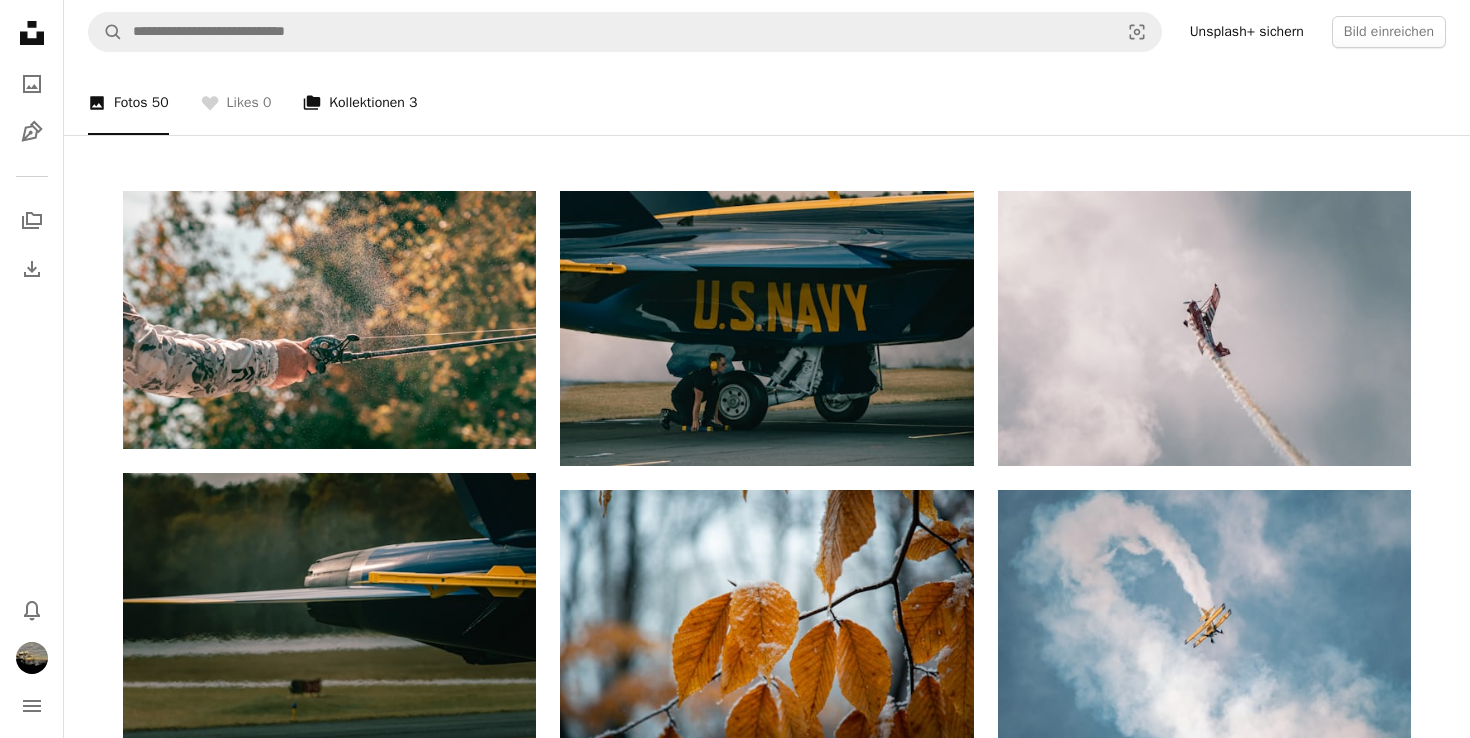 click on "A stack of folders Kollektionen   3" at bounding box center (360, 103) 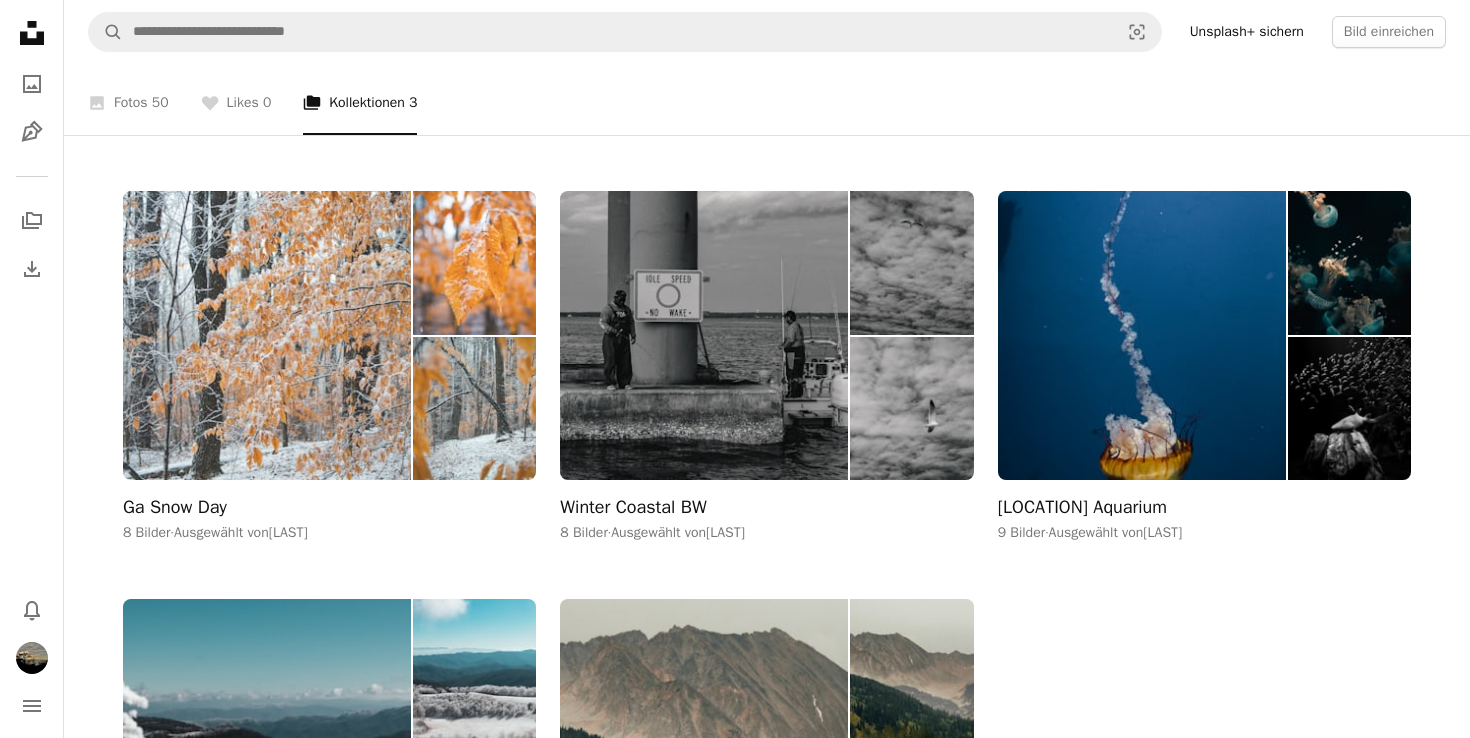 click at bounding box center (267, 335) 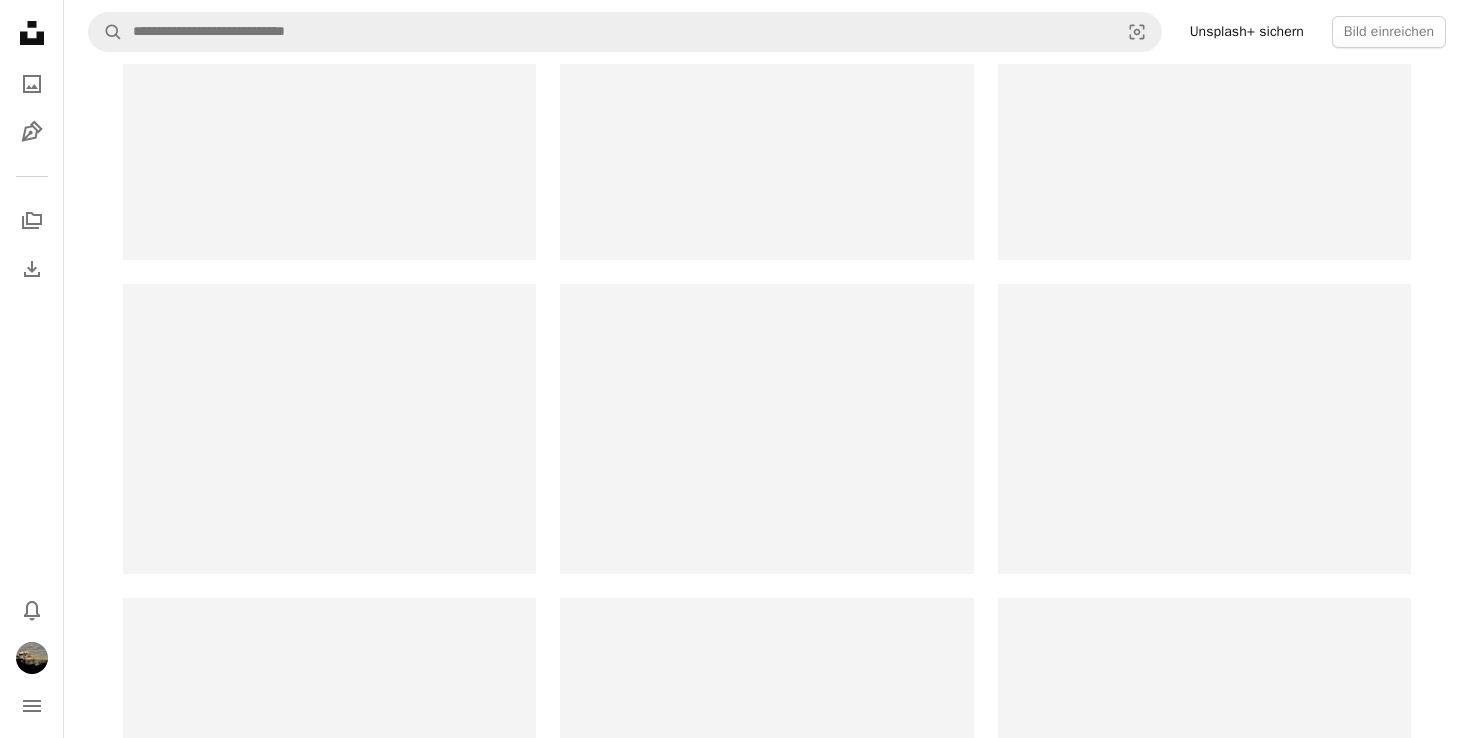 scroll, scrollTop: 0, scrollLeft: 0, axis: both 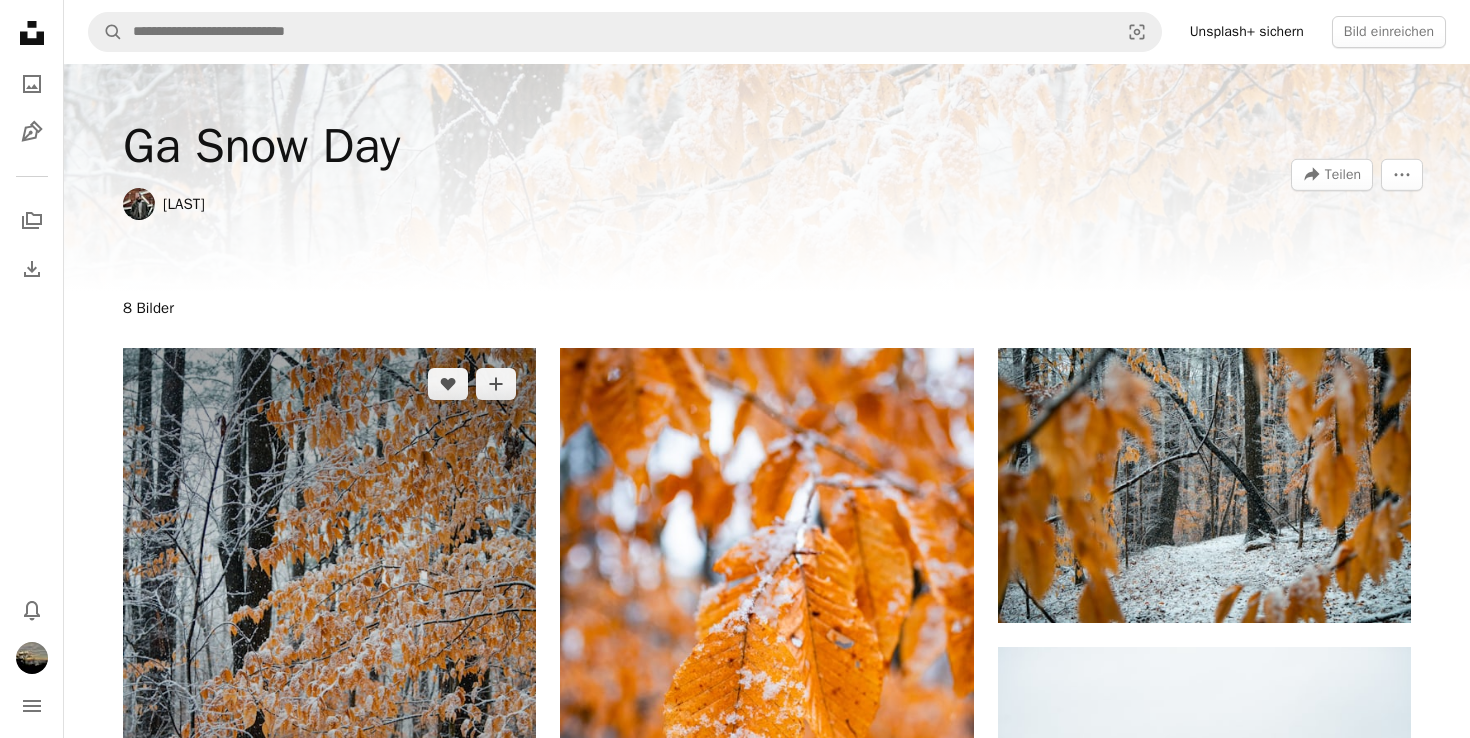 click at bounding box center (329, 658) 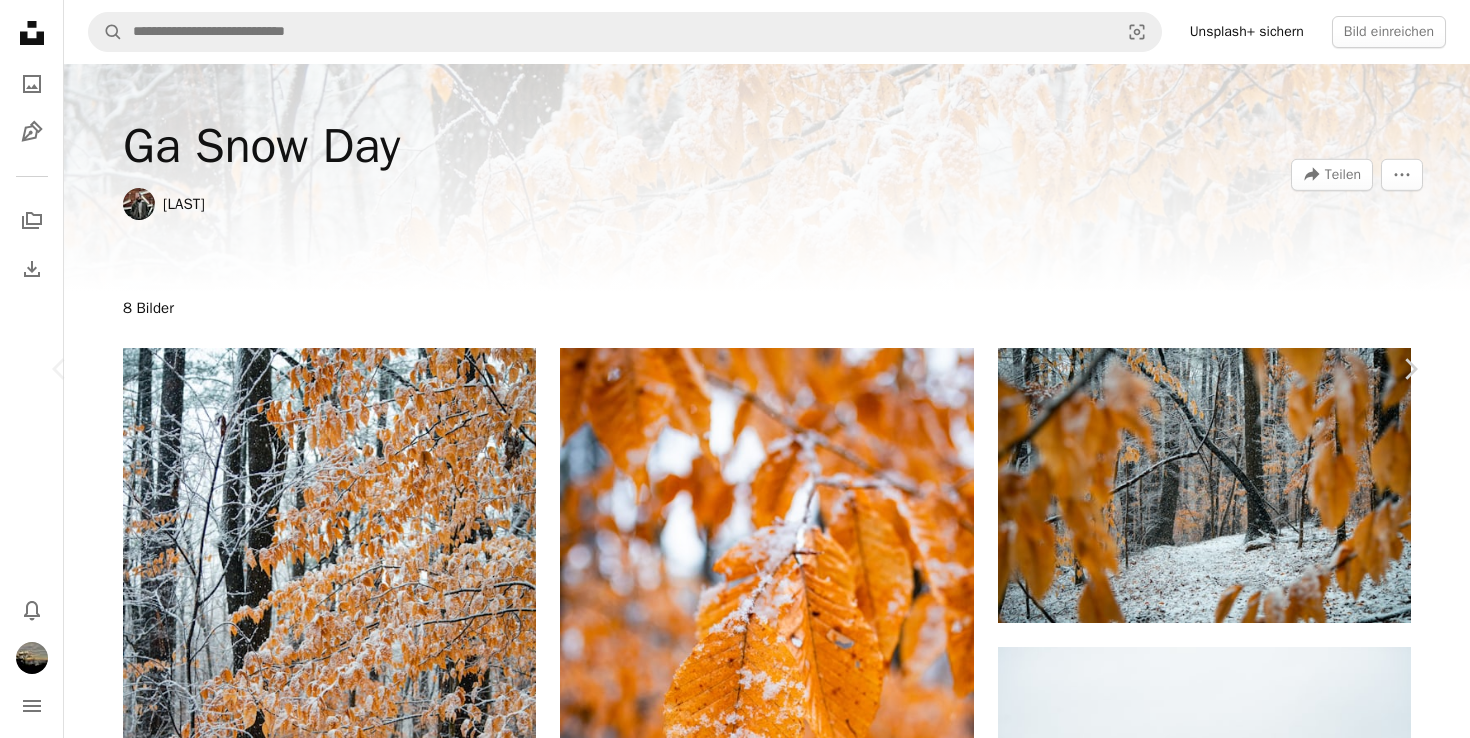 click on "Chevron left" at bounding box center [60, 369] 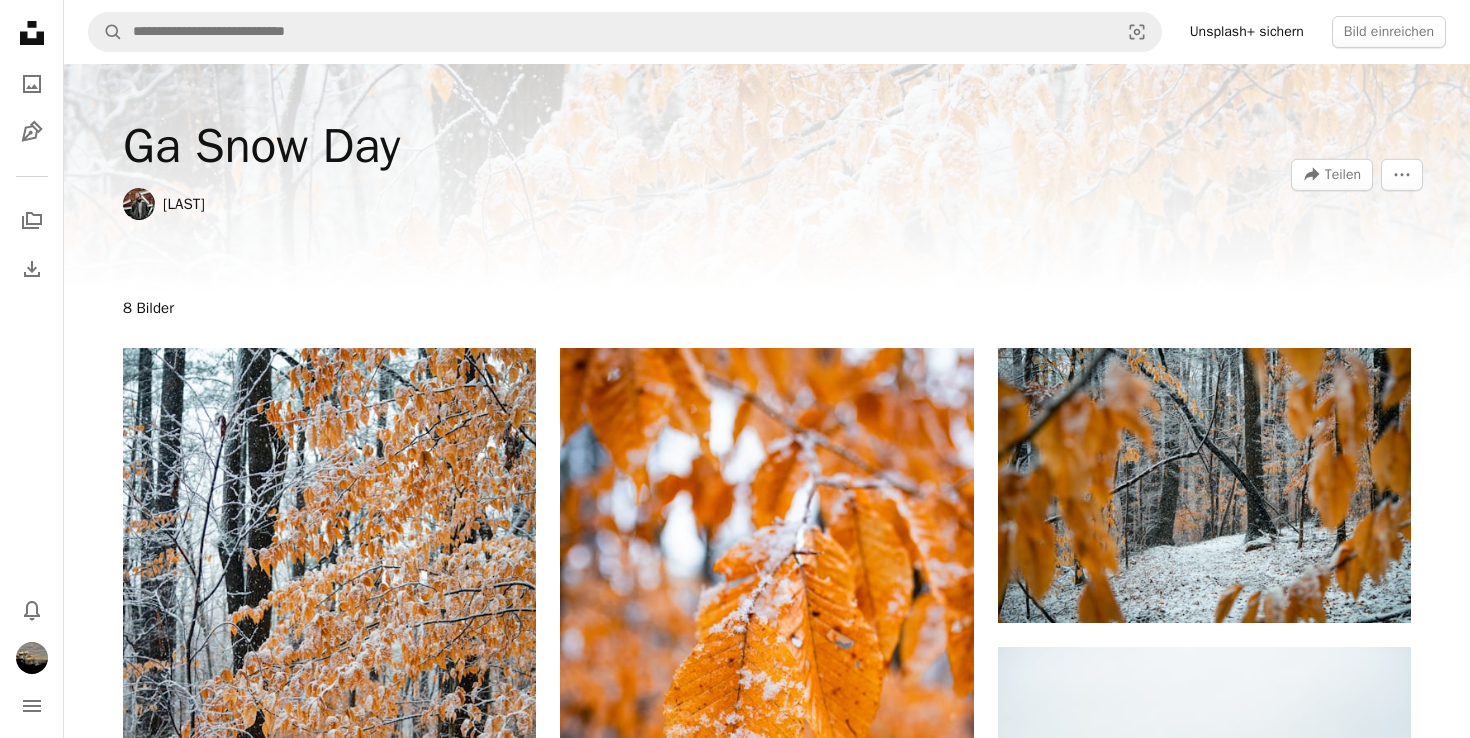 scroll, scrollTop: 377, scrollLeft: 0, axis: vertical 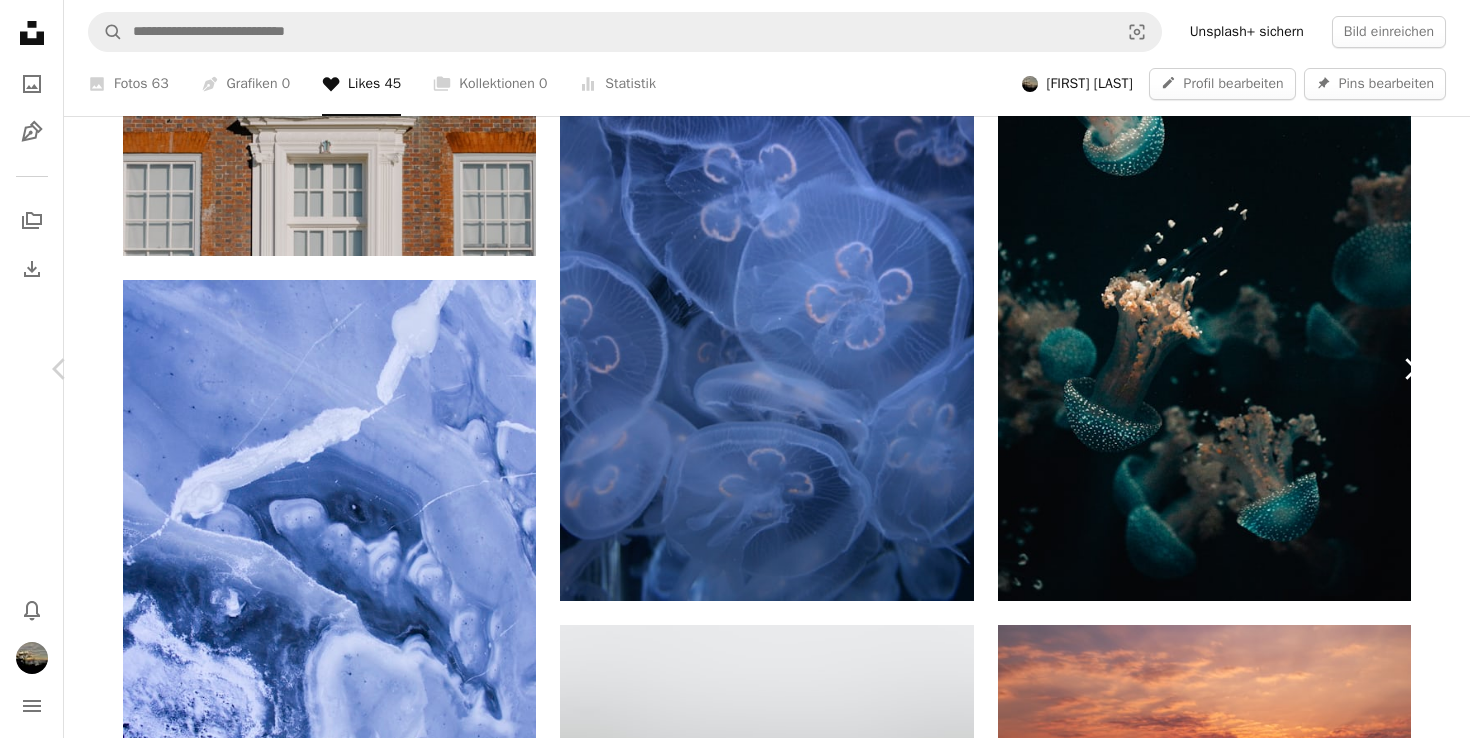 click 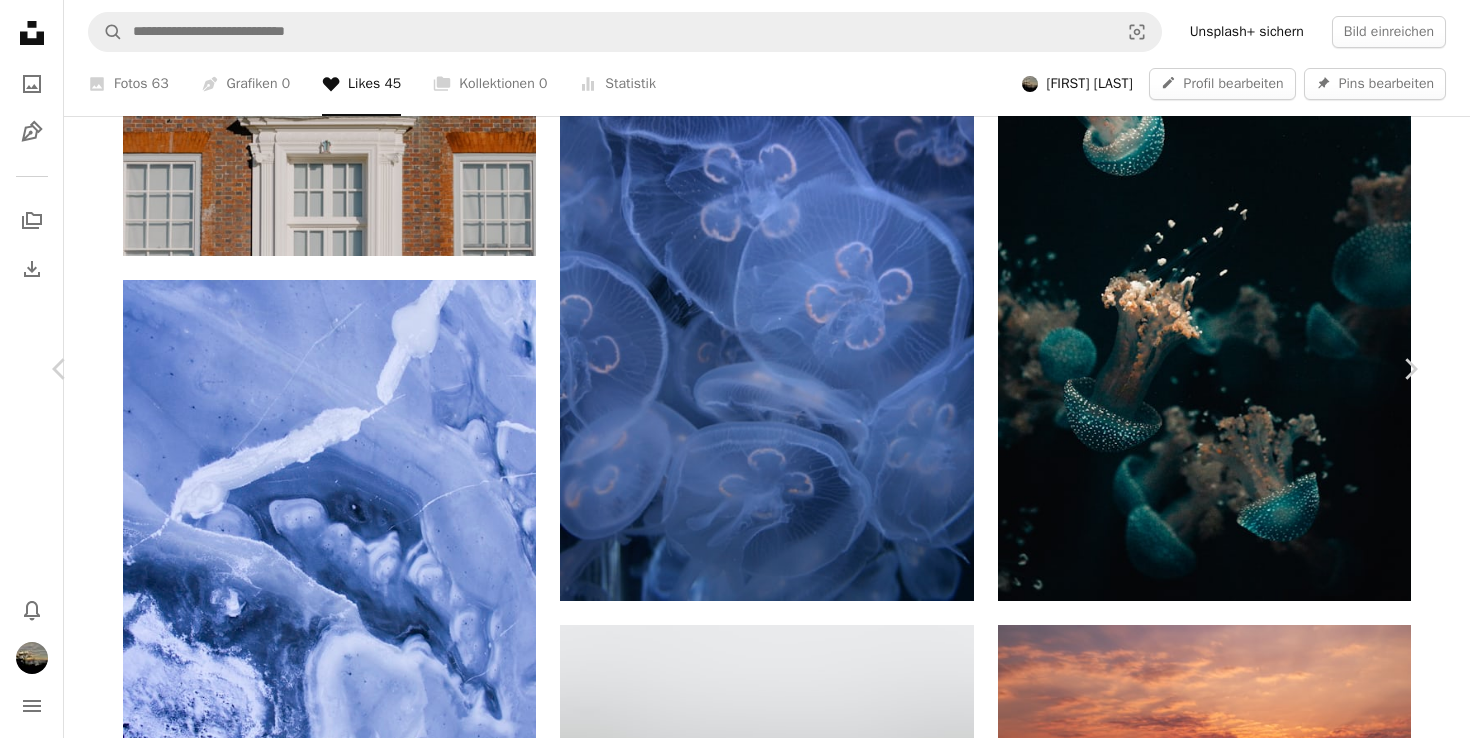 click on "[FIRST] [LAST]" at bounding box center (235, 3680) 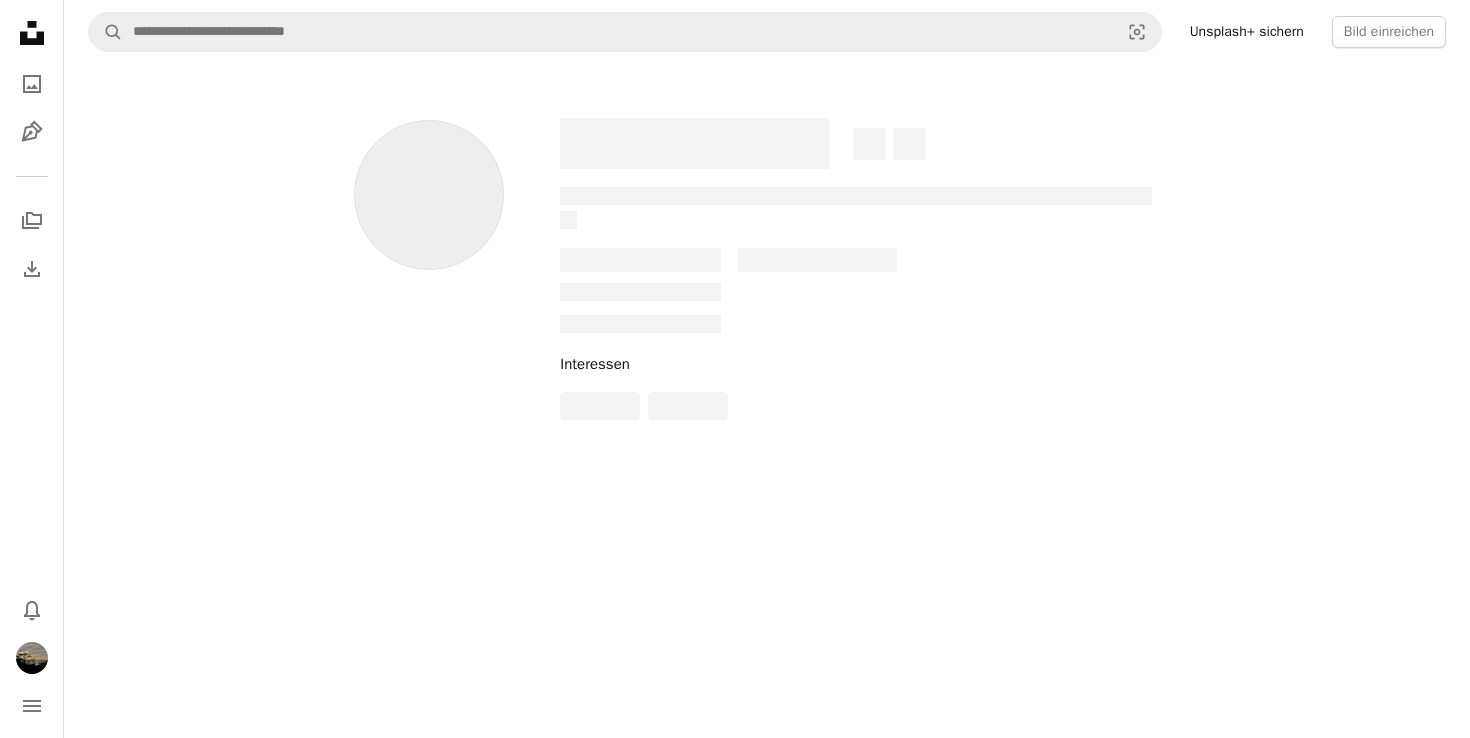 scroll, scrollTop: 0, scrollLeft: 0, axis: both 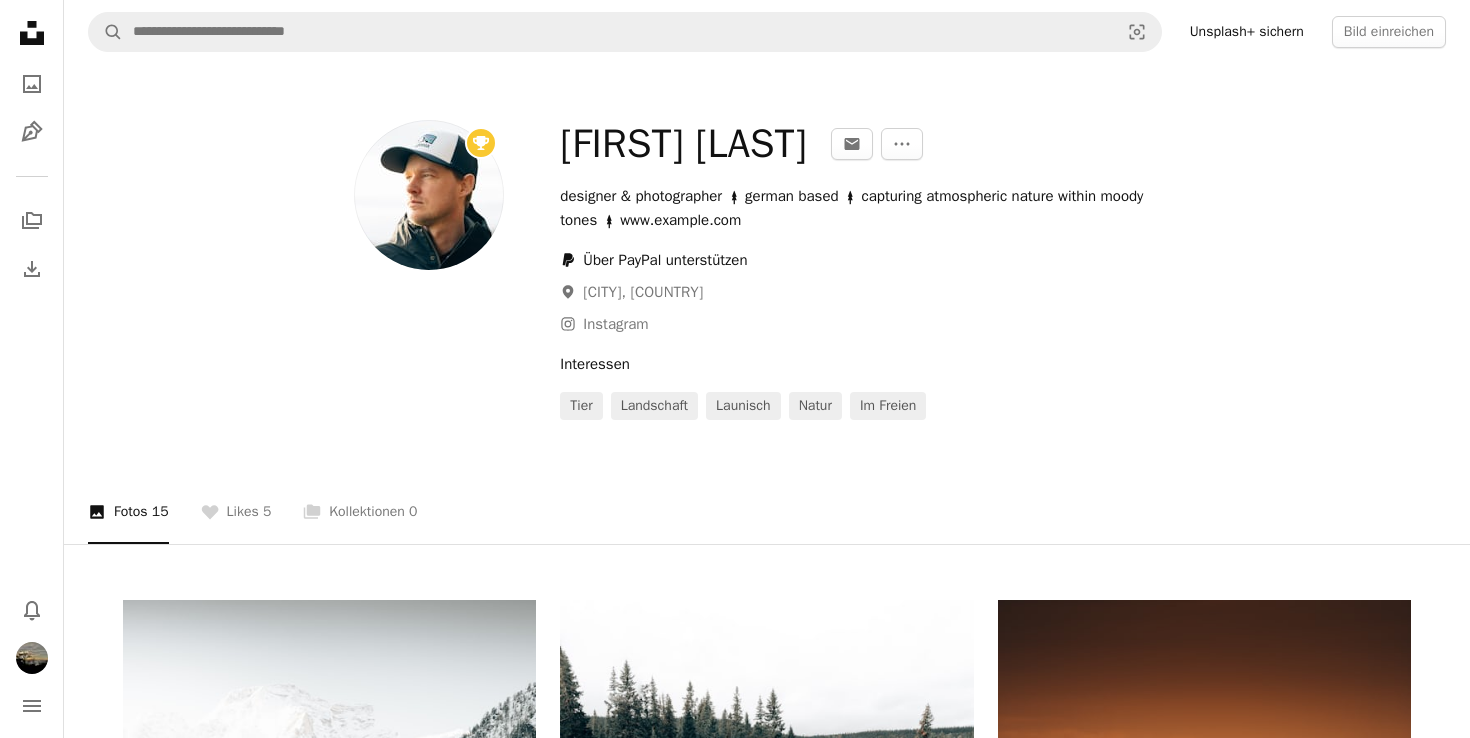 click on "PayPal icon Über PayPal unterstützen" at bounding box center [653, 260] 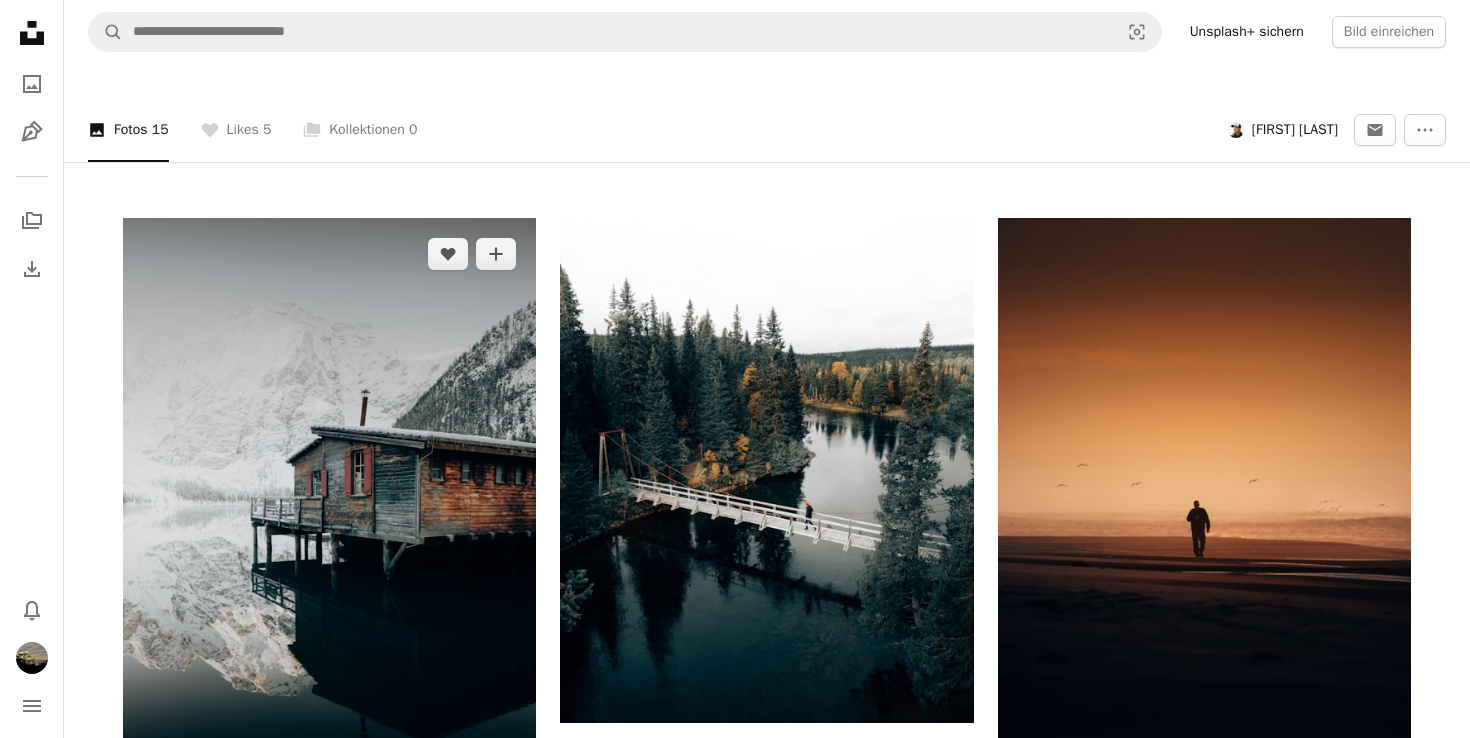 scroll, scrollTop: 74, scrollLeft: 0, axis: vertical 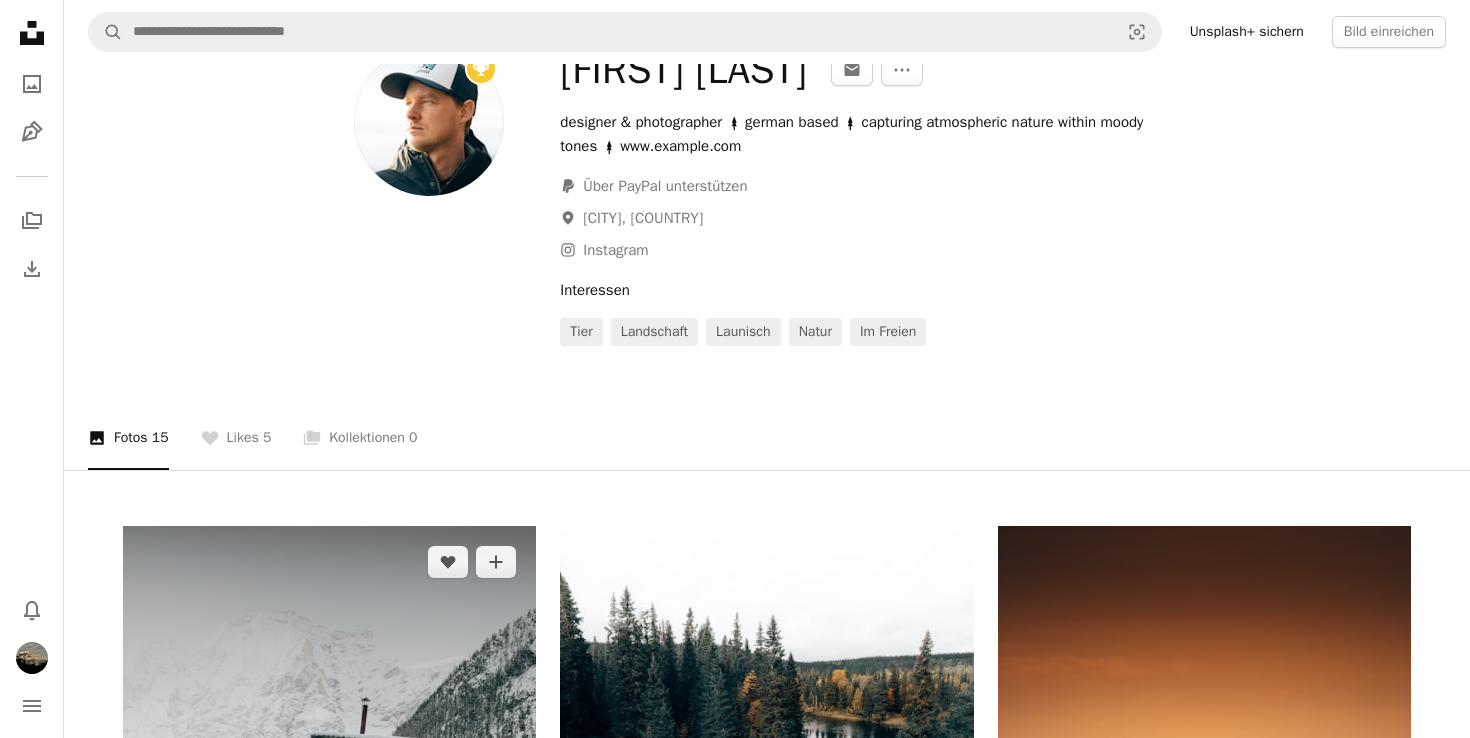 click at bounding box center (329, 836) 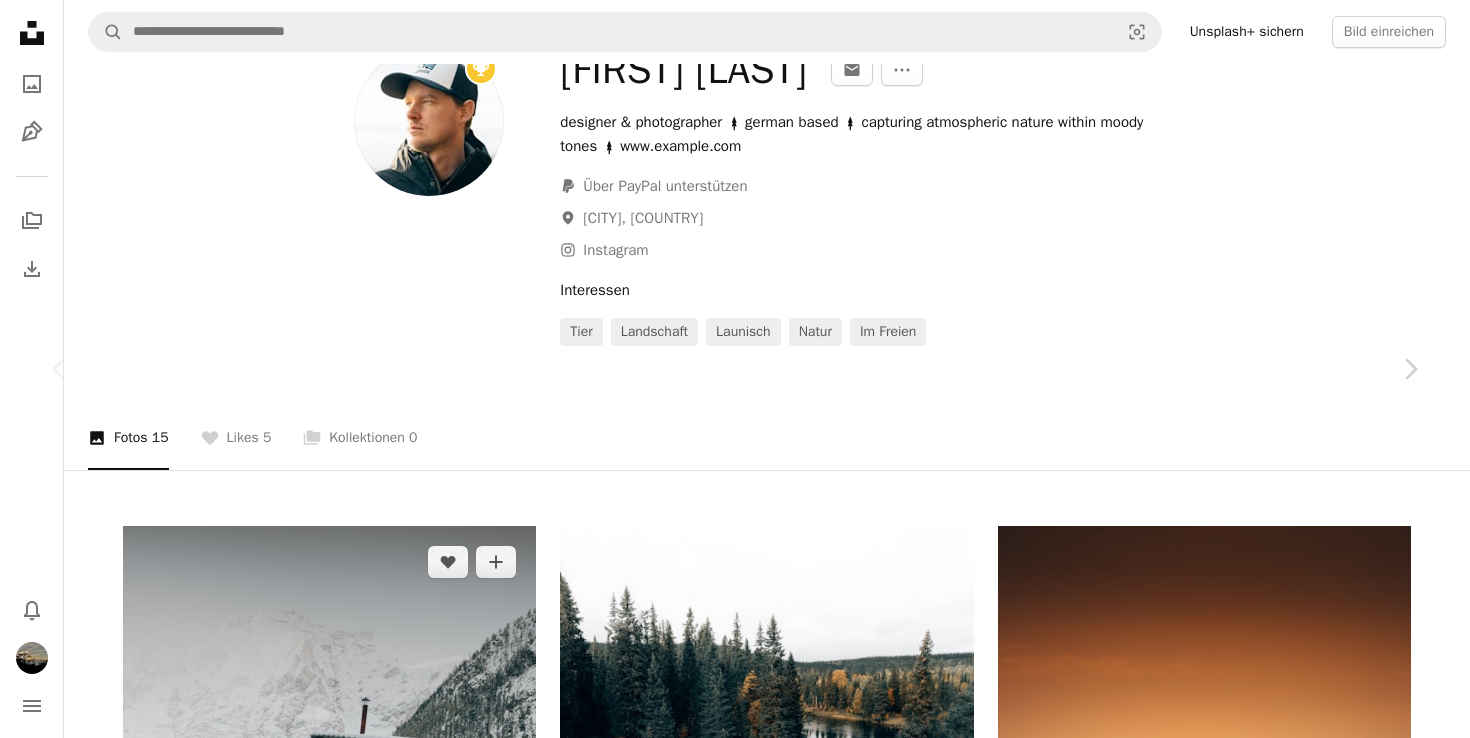 scroll, scrollTop: 104, scrollLeft: 0, axis: vertical 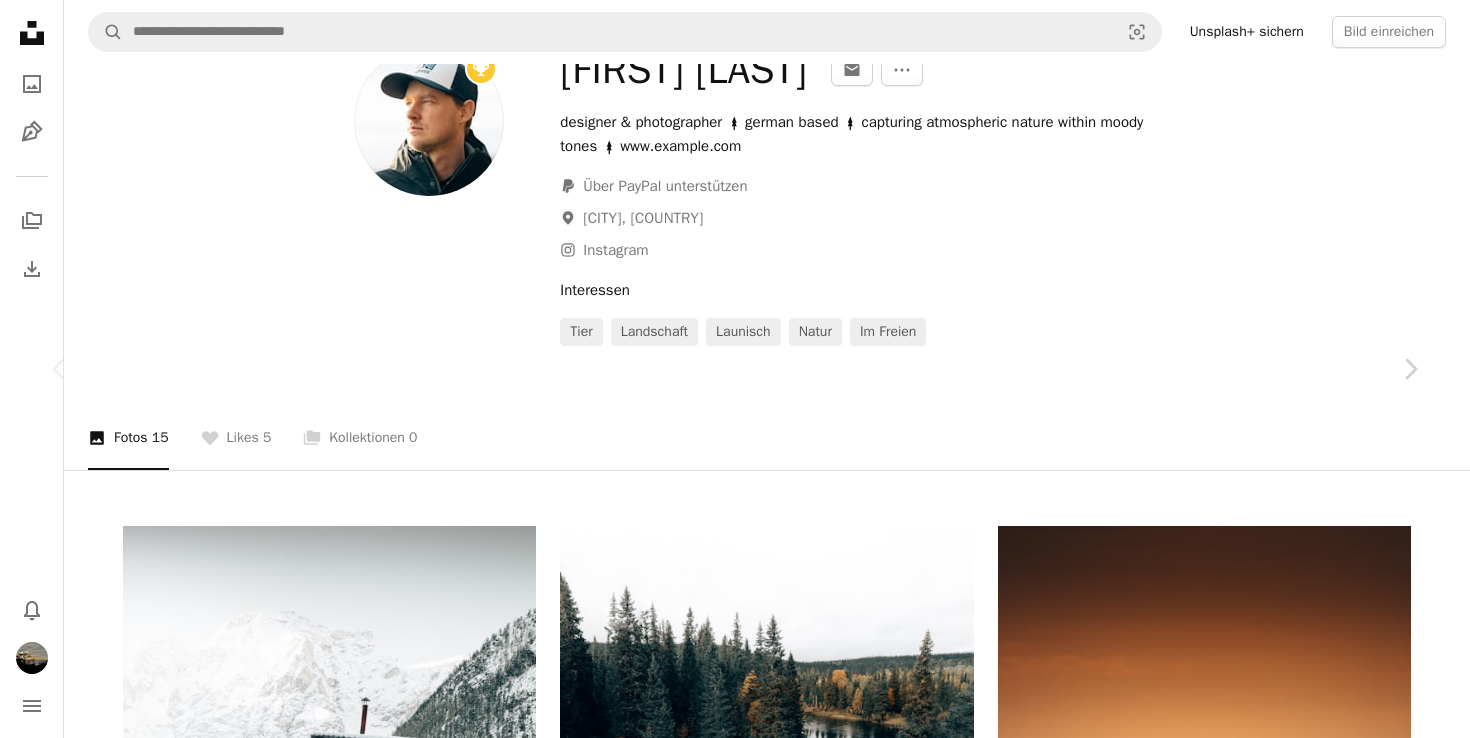 click on "An X shape Chevron left Chevron right Philipp Pilz buchstabenhausen A heart A plus sign Bild bearbeiten   Plus sign for Unsplash+ Herunterladen Chevron down Zoom in Aufrufe 5.744.765 Downloads 32.134 Veröffentlicht in Fotos ,  Reise A forward-right arrow Teilen Info icon Info More Actions Calendar outlined Veröffentlicht am  31. Januar 2023 Camera Canon, EOS 6D Mark II Safety Kostenlos zu verwenden im Rahmen der  Unsplash Lizenz Winter See Schneeberg Häuschen Berge Kabine Dolomiten Alpen Bergsee beruhigend Hütte Ruhiges Wasser Pragser Wild Dolomiten Winter Reflexionen im Wasser Gebäude Haus Szenerie draußen Land Ähnliche Bilder A heart A plus sign Tiard Schulz Für Anfragen verfügbar A checkmark inside of a circle Arrow pointing down A heart A plus sign Robert Bahn Für Anfragen verfügbar A checkmark inside of a circle Arrow pointing down A heart A plus sign Finge Holden Arrow pointing down Plus sign for Unsplash+ A heart A plus sign Kateryna Hliznitsova Für  Unsplash+ A lock   Herunterladen A heart" at bounding box center [735, 4314] 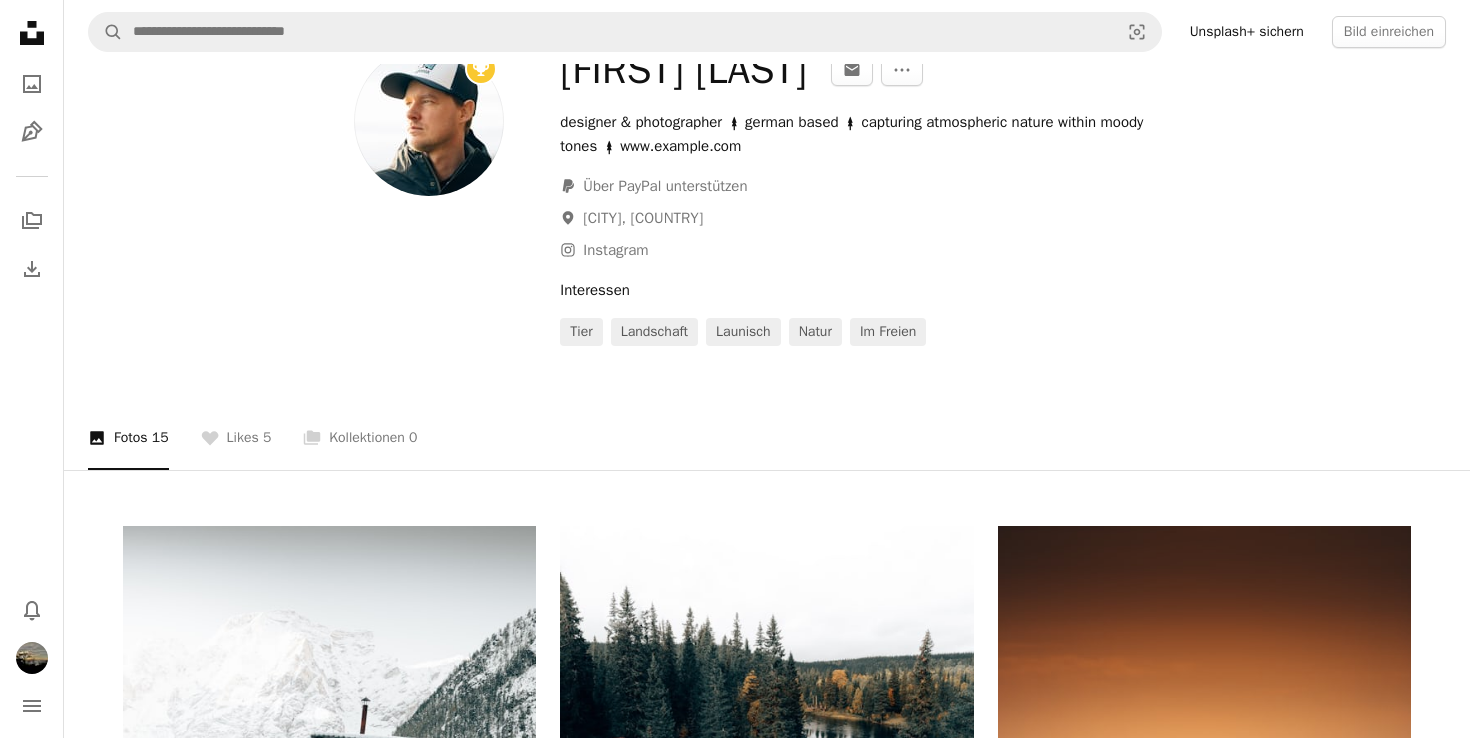 scroll, scrollTop: 0, scrollLeft: 0, axis: both 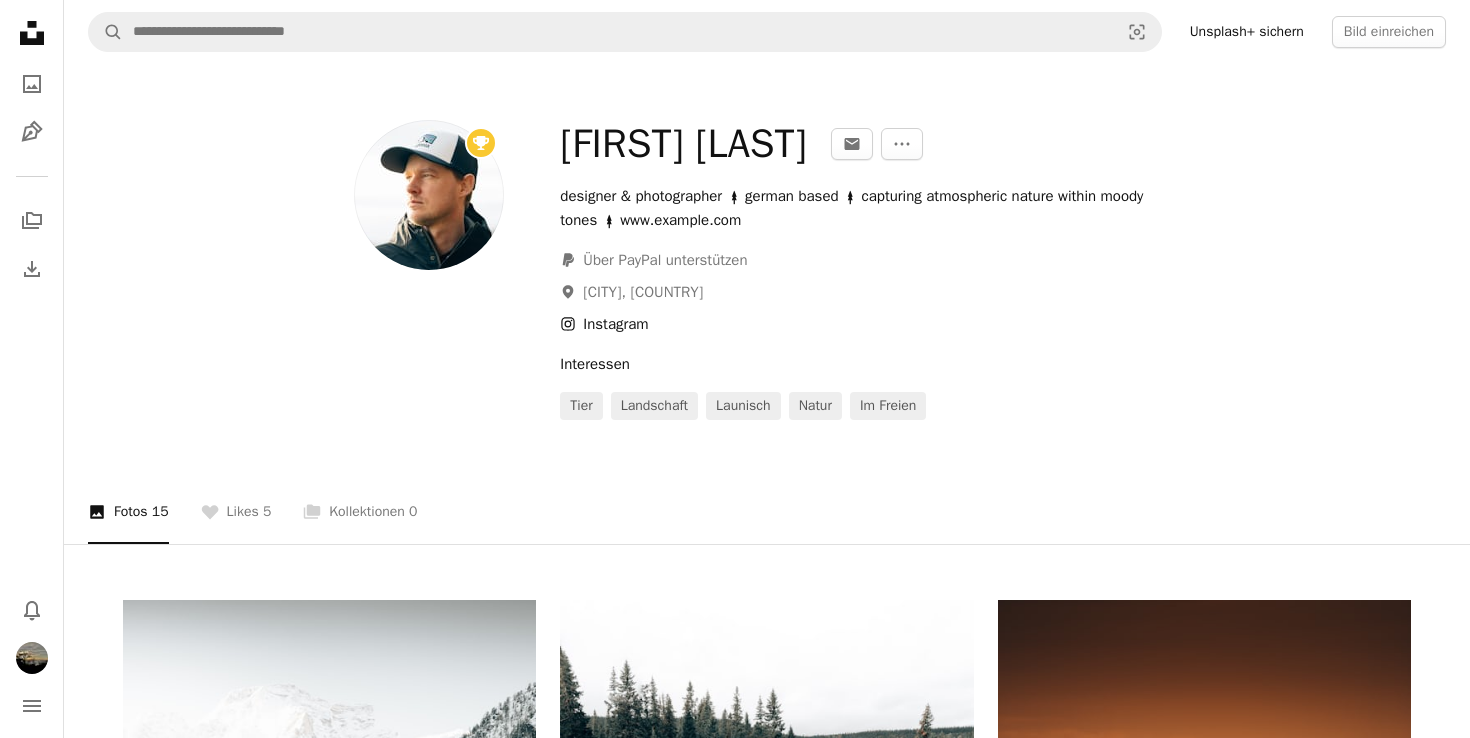 click on "Instagram icon Instagram" at bounding box center [604, 324] 